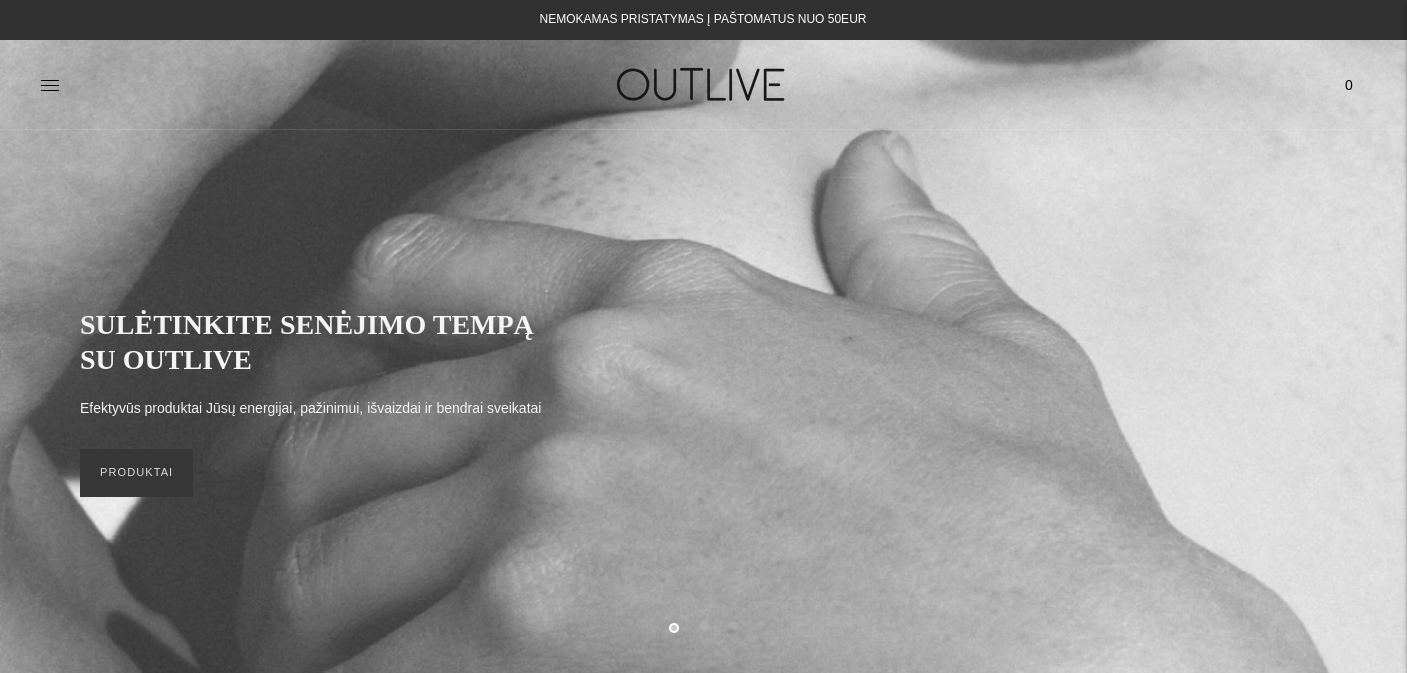 scroll, scrollTop: 0, scrollLeft: 0, axis: both 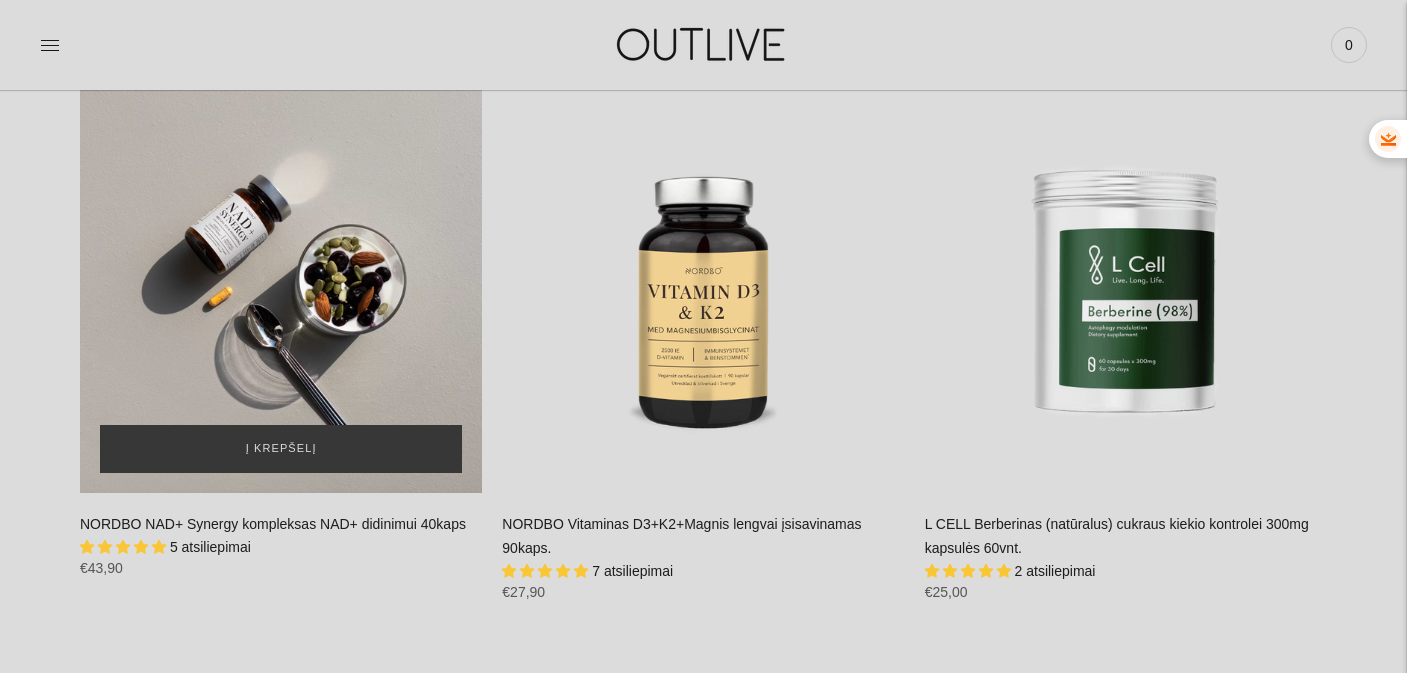 click at bounding box center [281, 291] 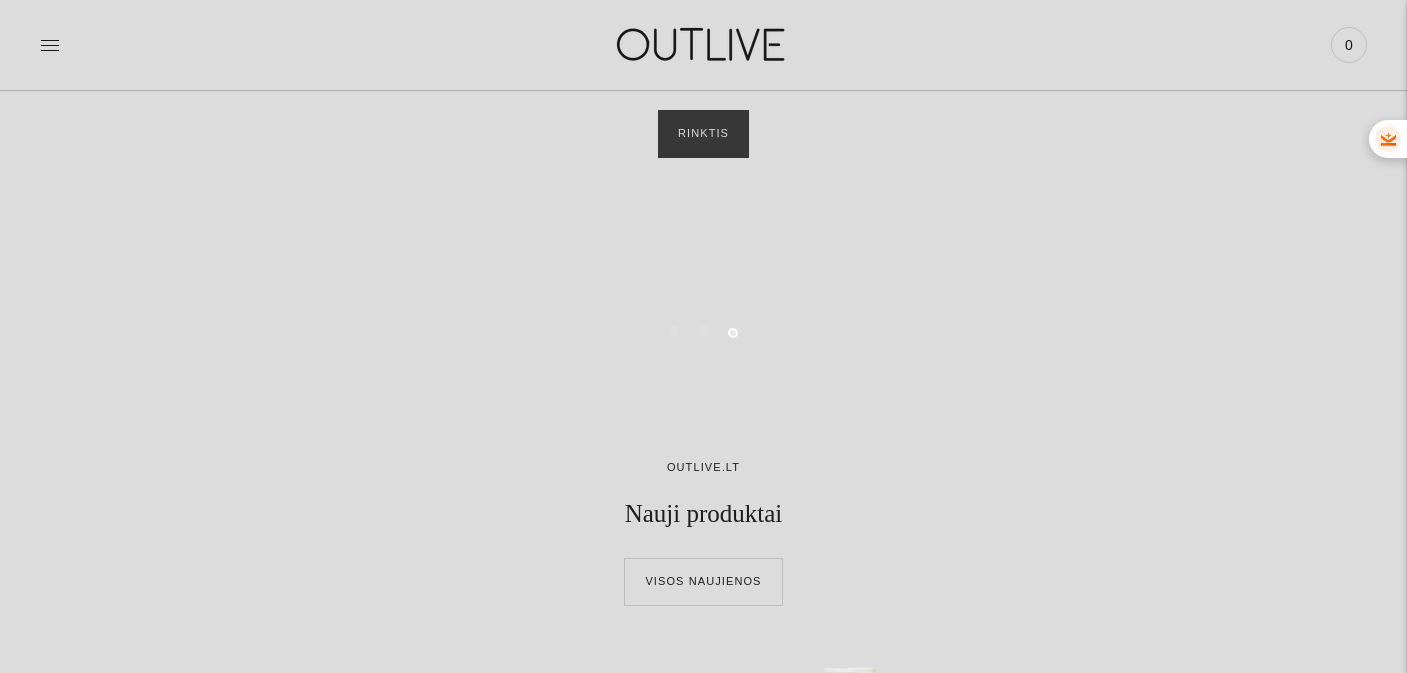 scroll, scrollTop: 0, scrollLeft: 0, axis: both 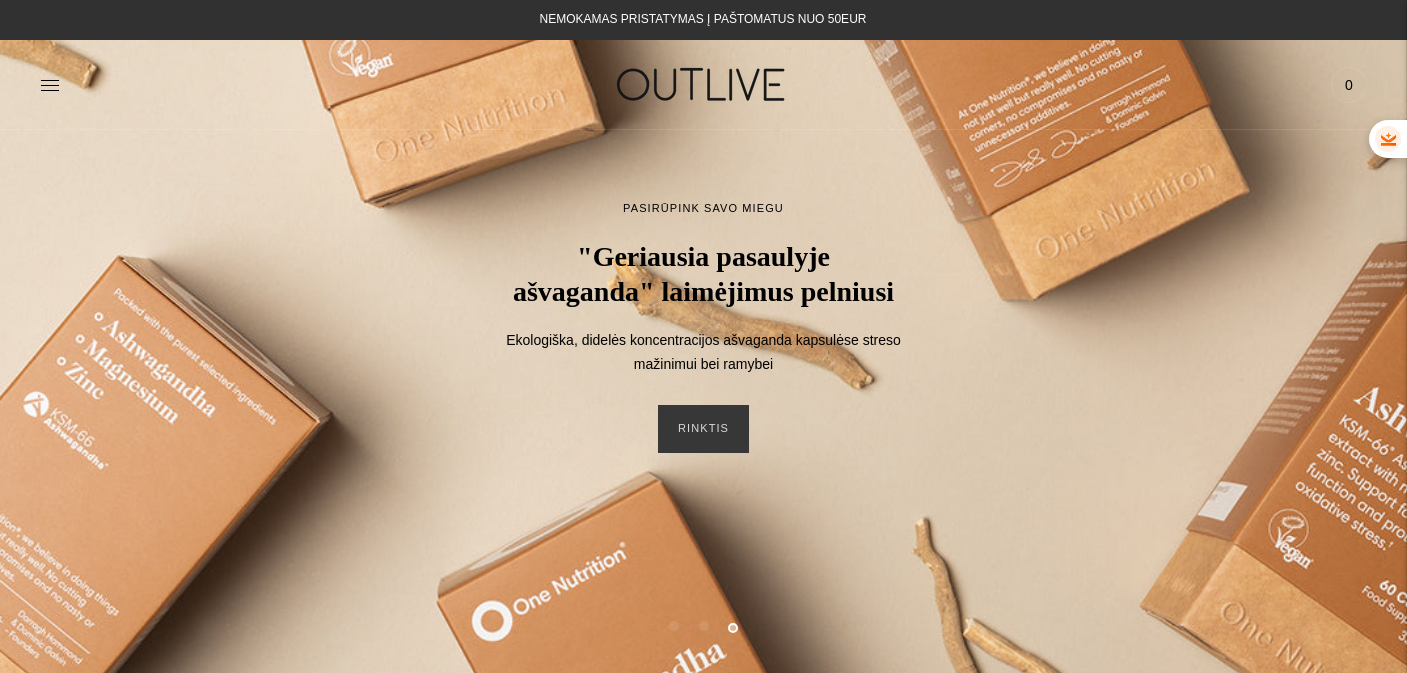 click 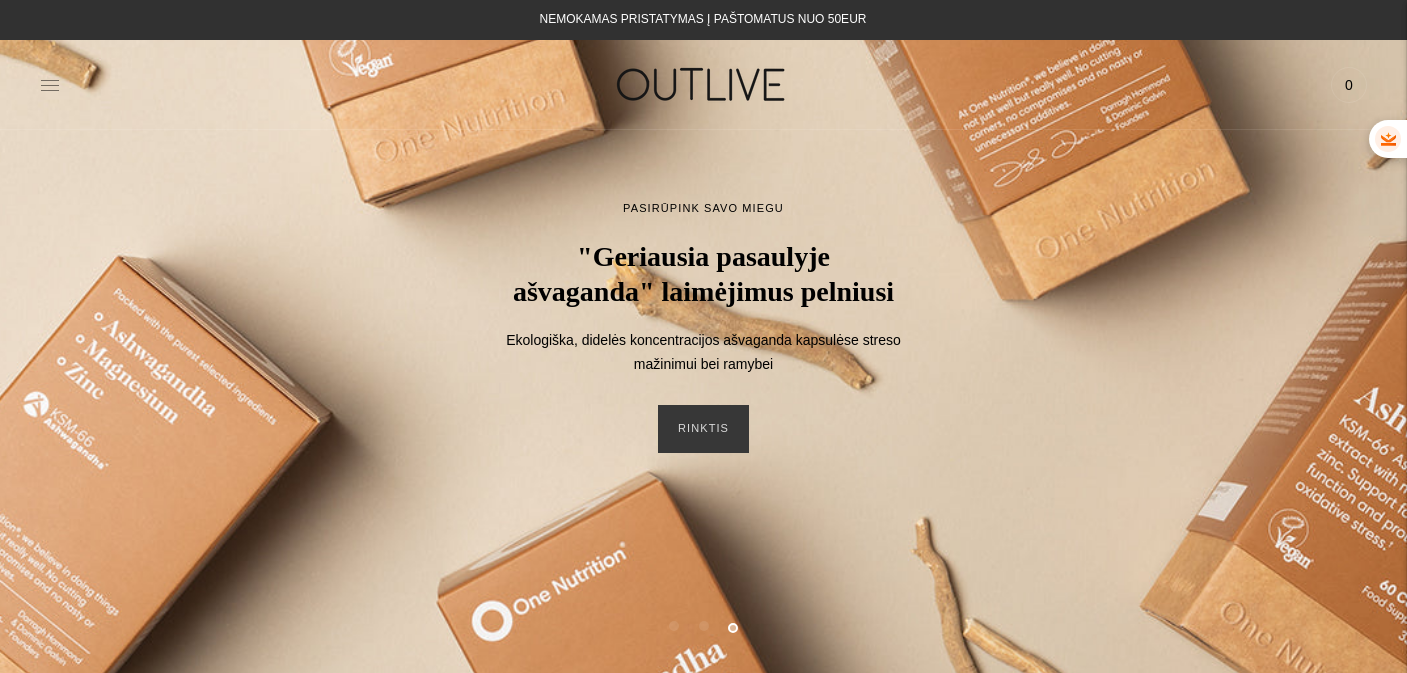 click 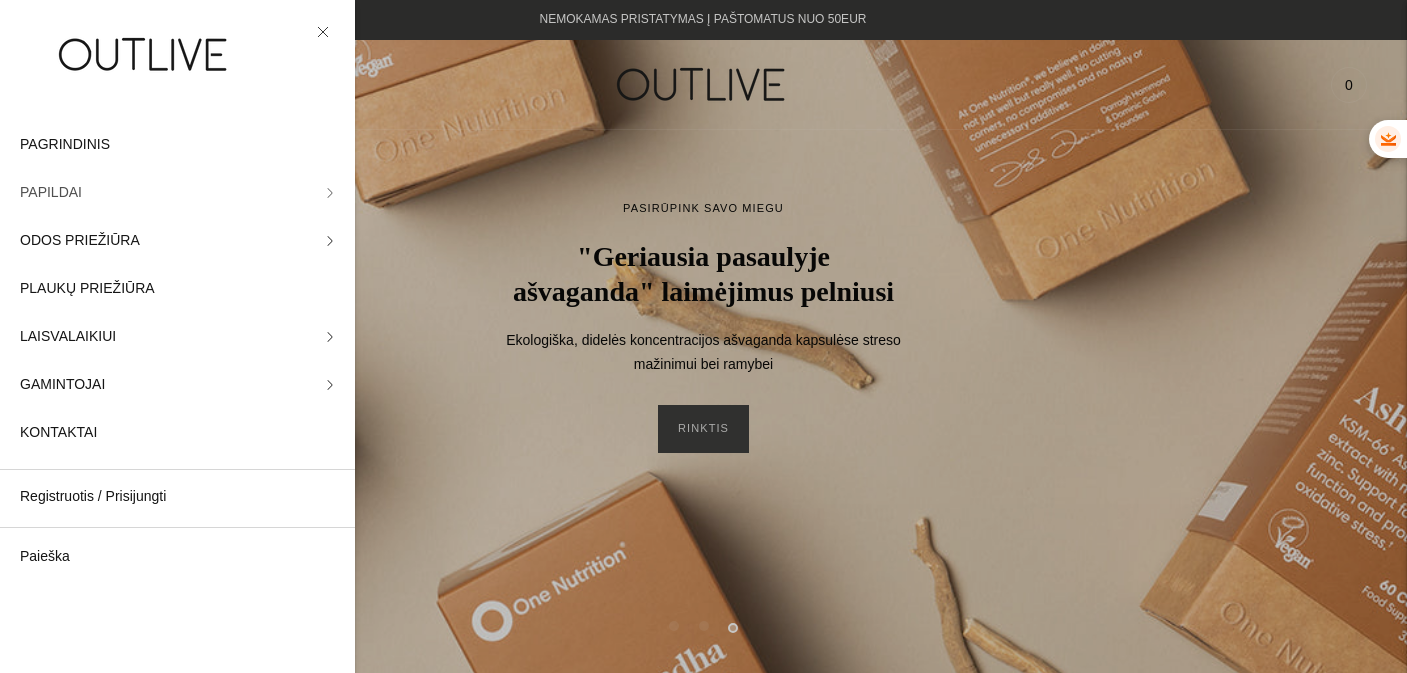 click on "PAPILDAI" 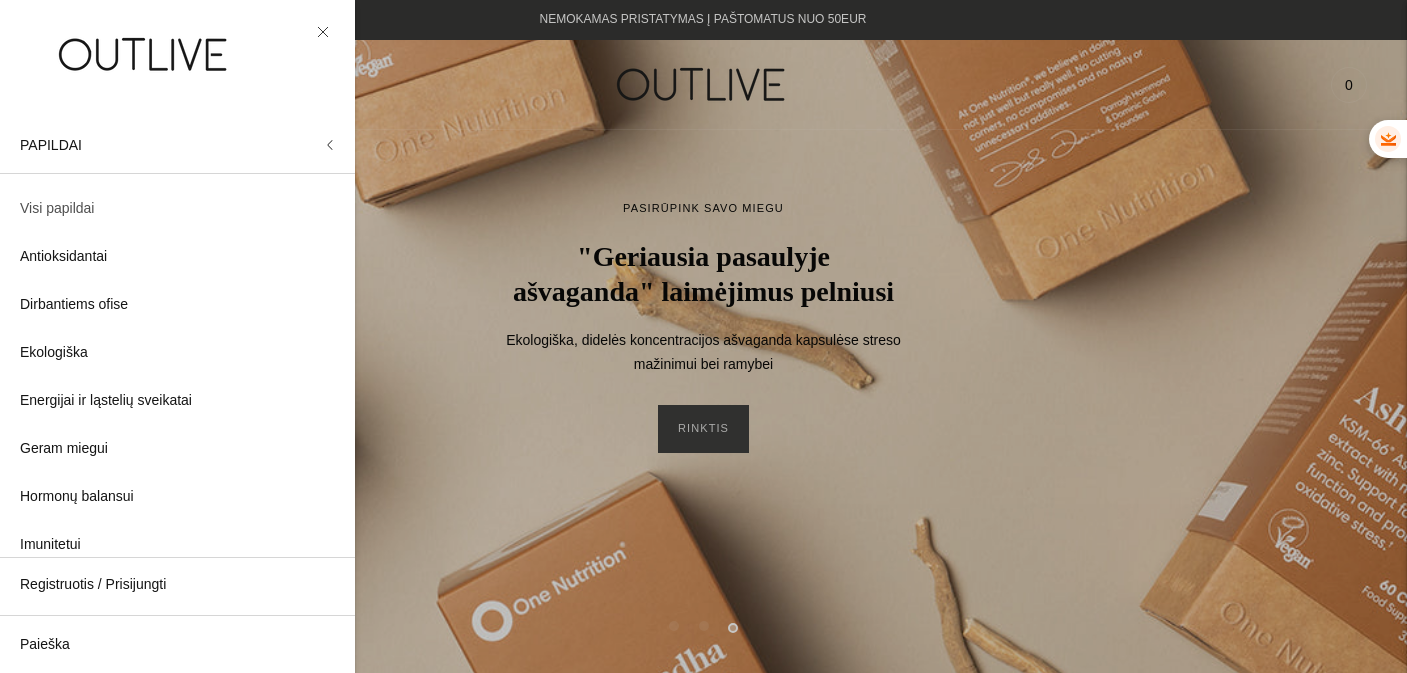 click on "Visi papildai" 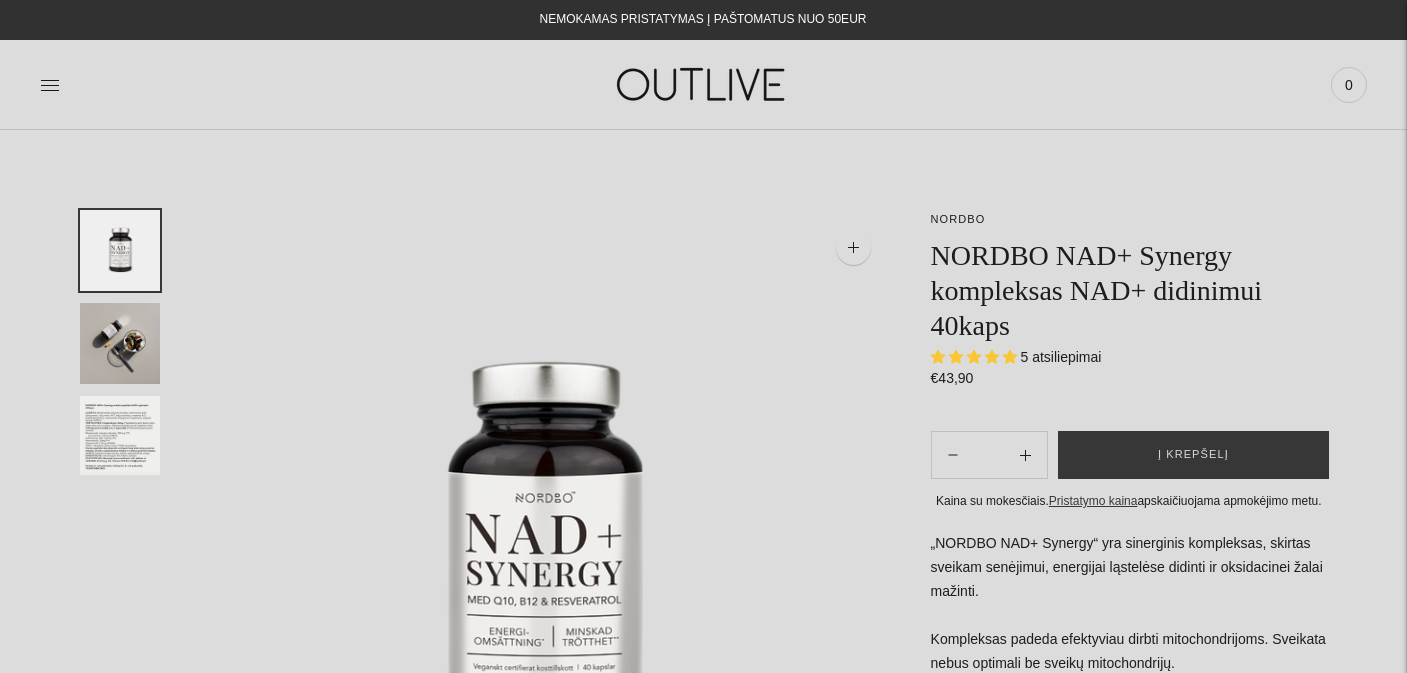 scroll, scrollTop: 0, scrollLeft: 0, axis: both 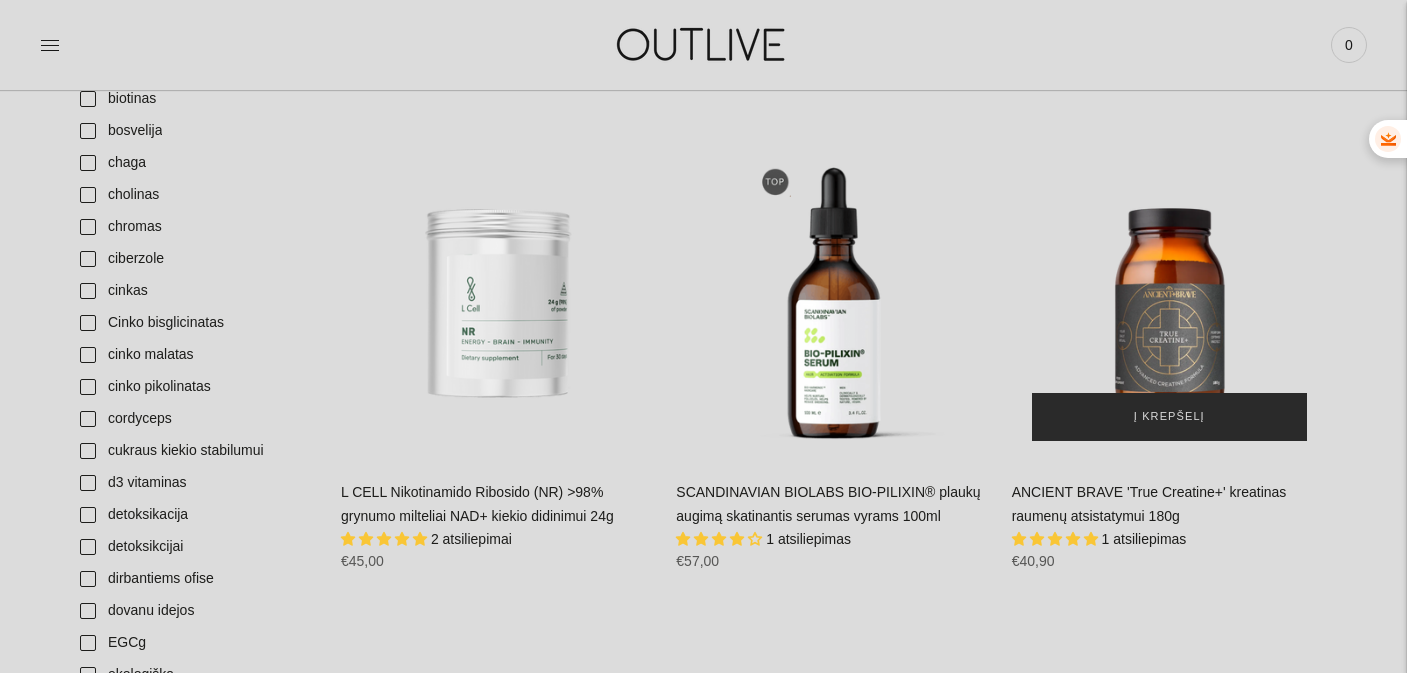 click on "Į krepšelį" at bounding box center [1169, 417] 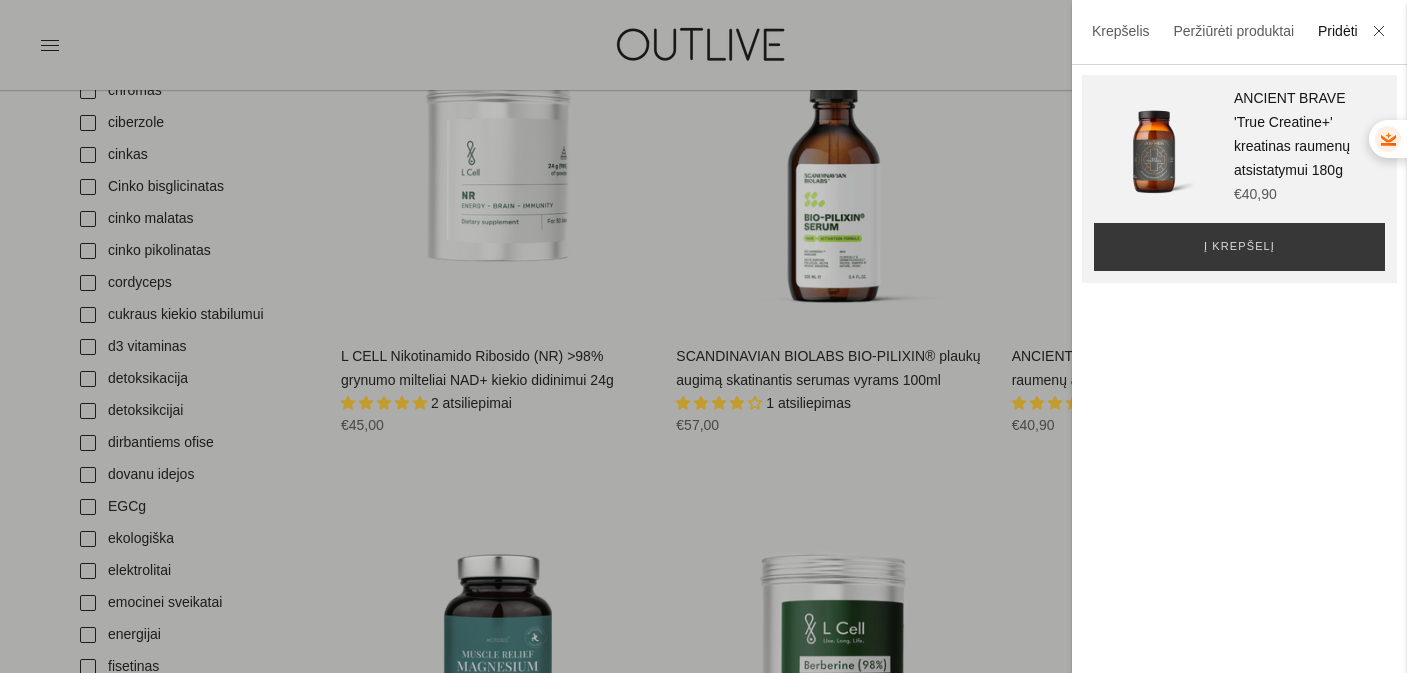scroll, scrollTop: 1343, scrollLeft: 0, axis: vertical 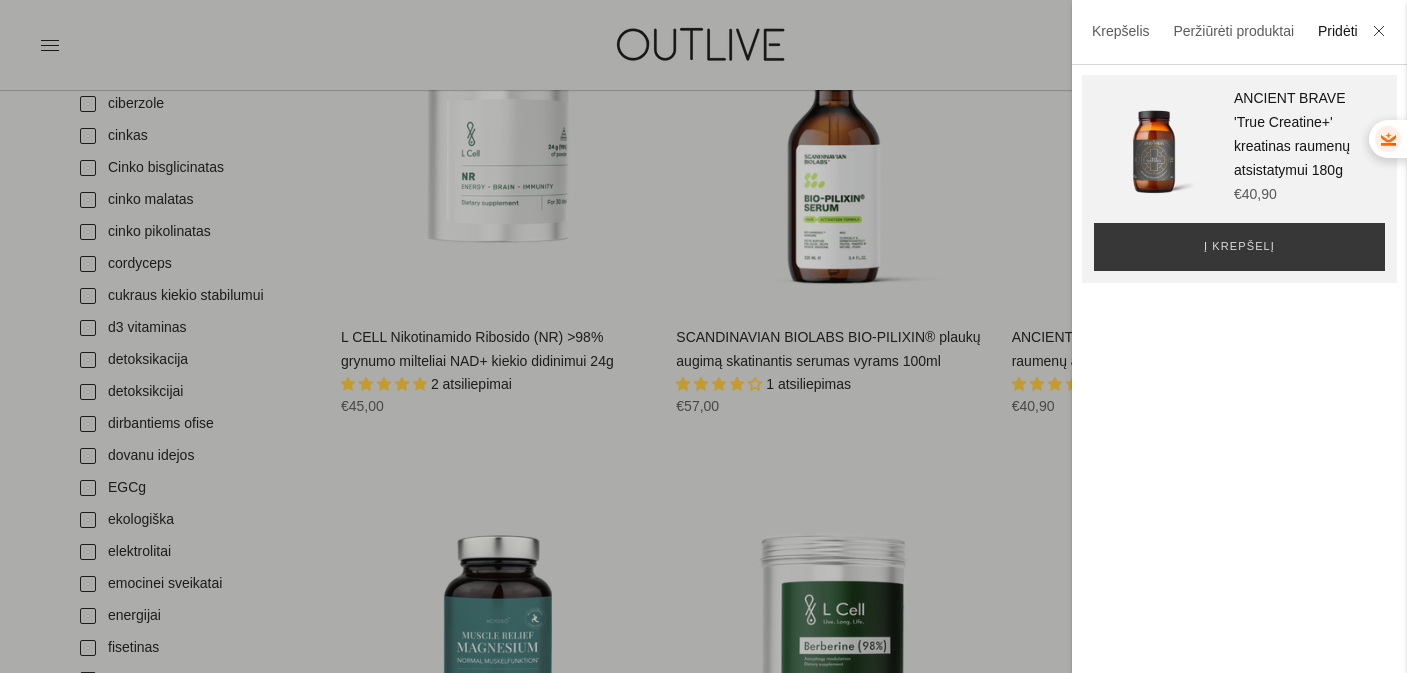 click at bounding box center [703, 336] 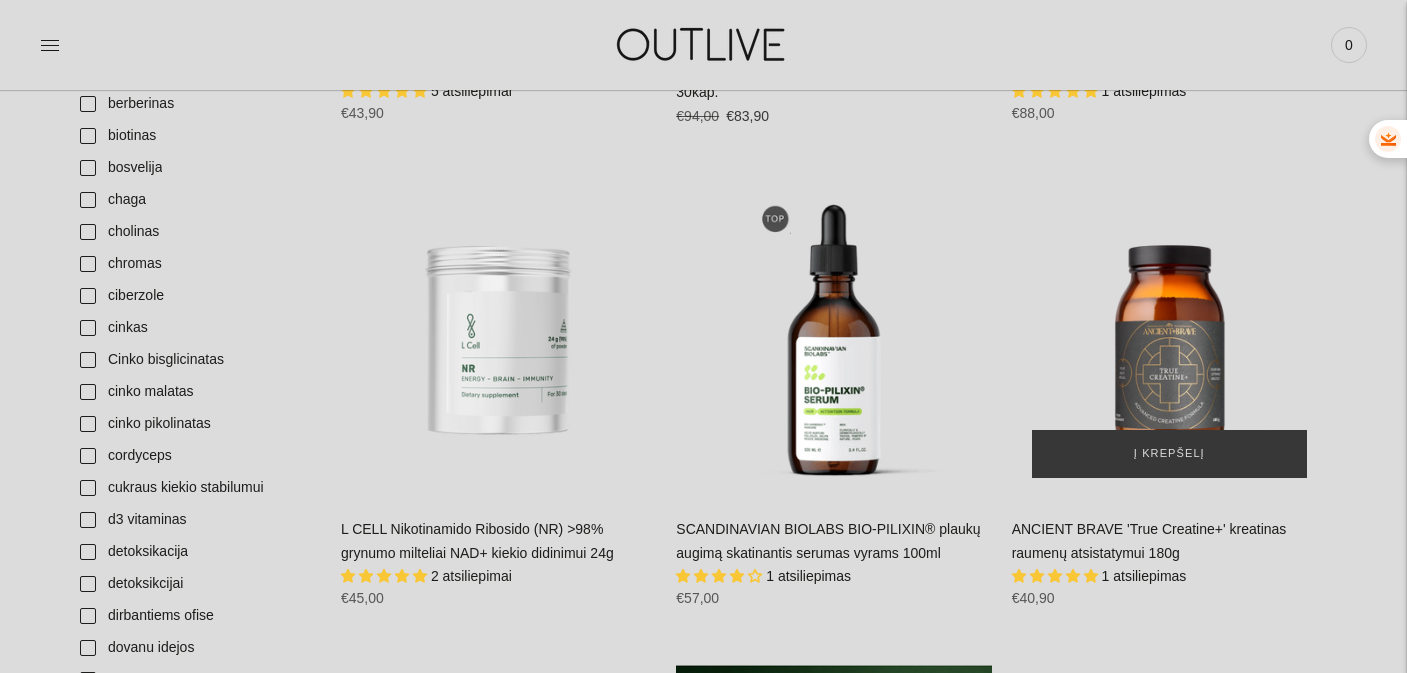 scroll, scrollTop: 1148, scrollLeft: 0, axis: vertical 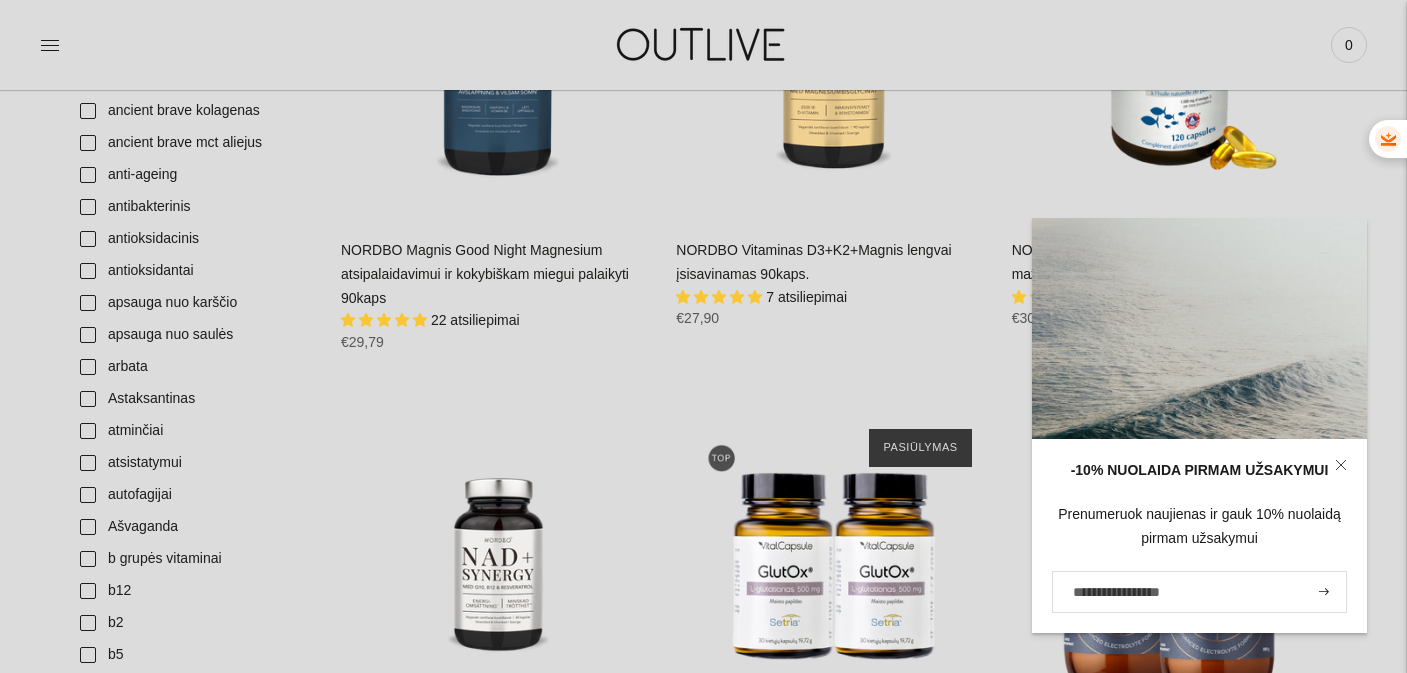 click 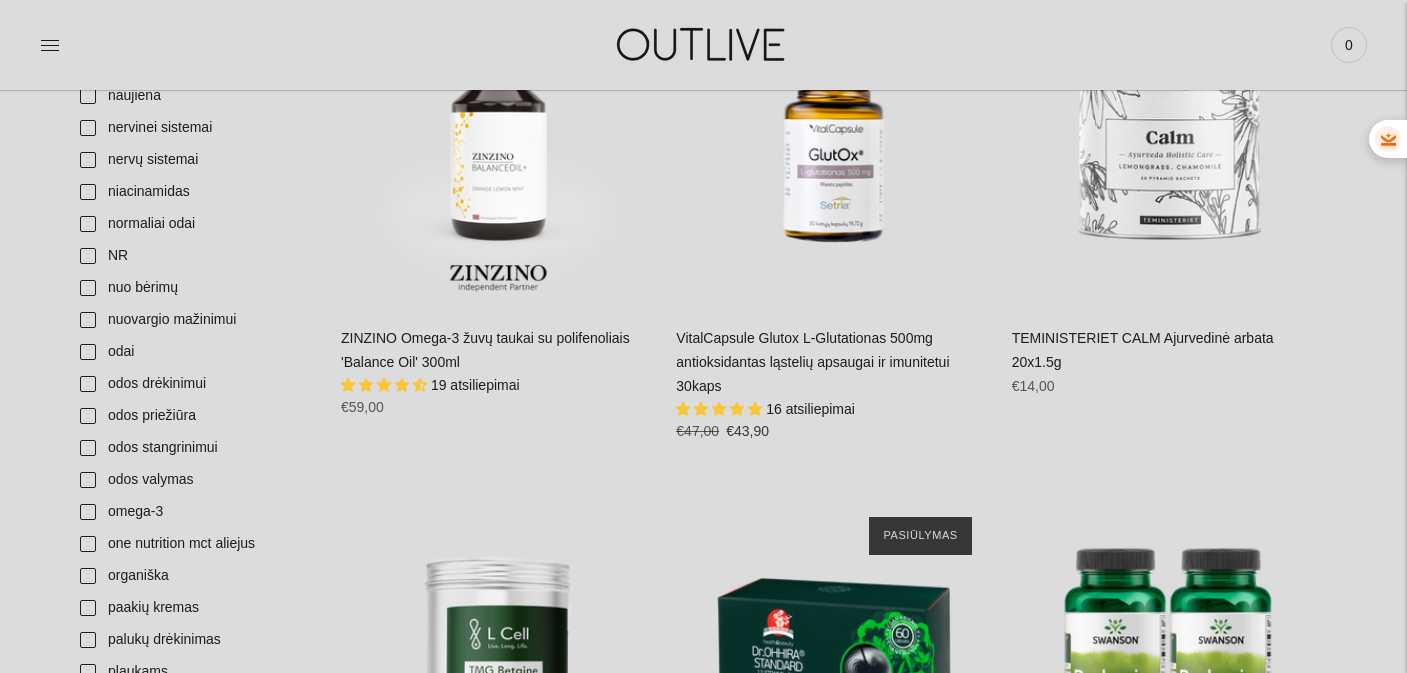 scroll, scrollTop: 3734, scrollLeft: 0, axis: vertical 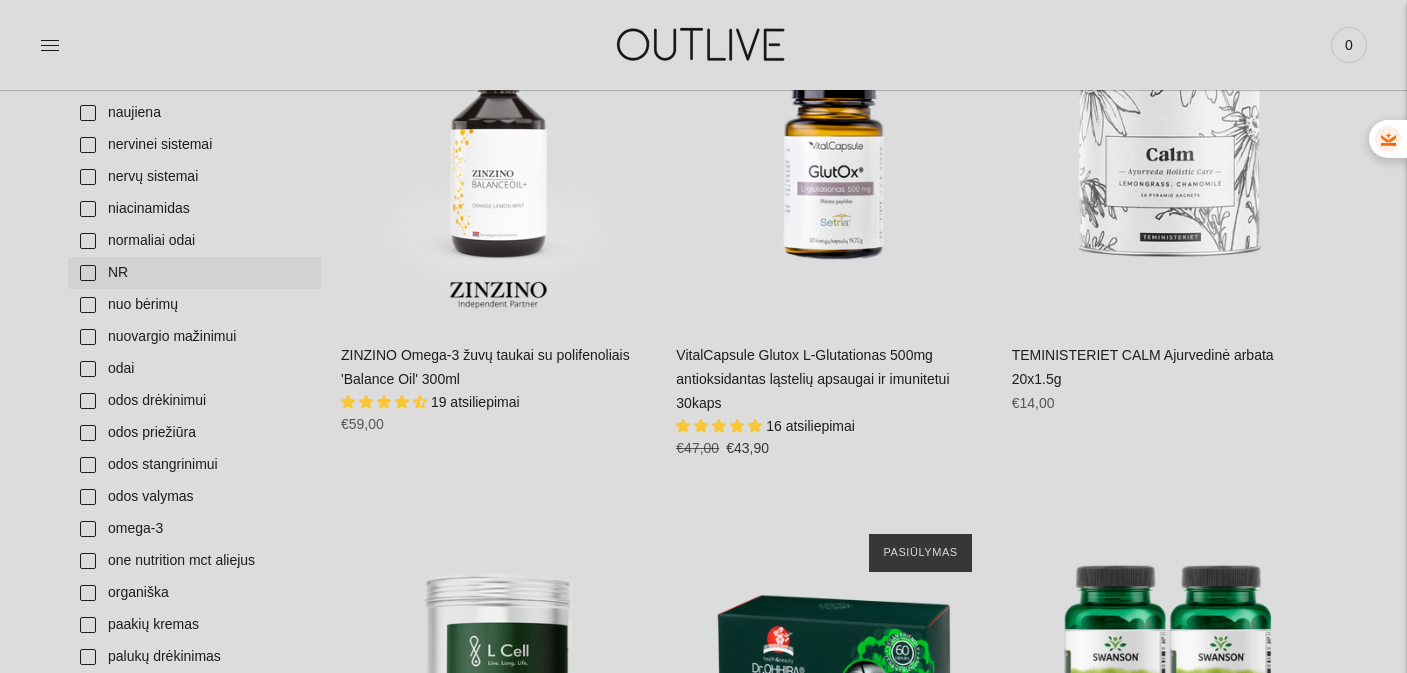 click on "NR" at bounding box center [194, 273] 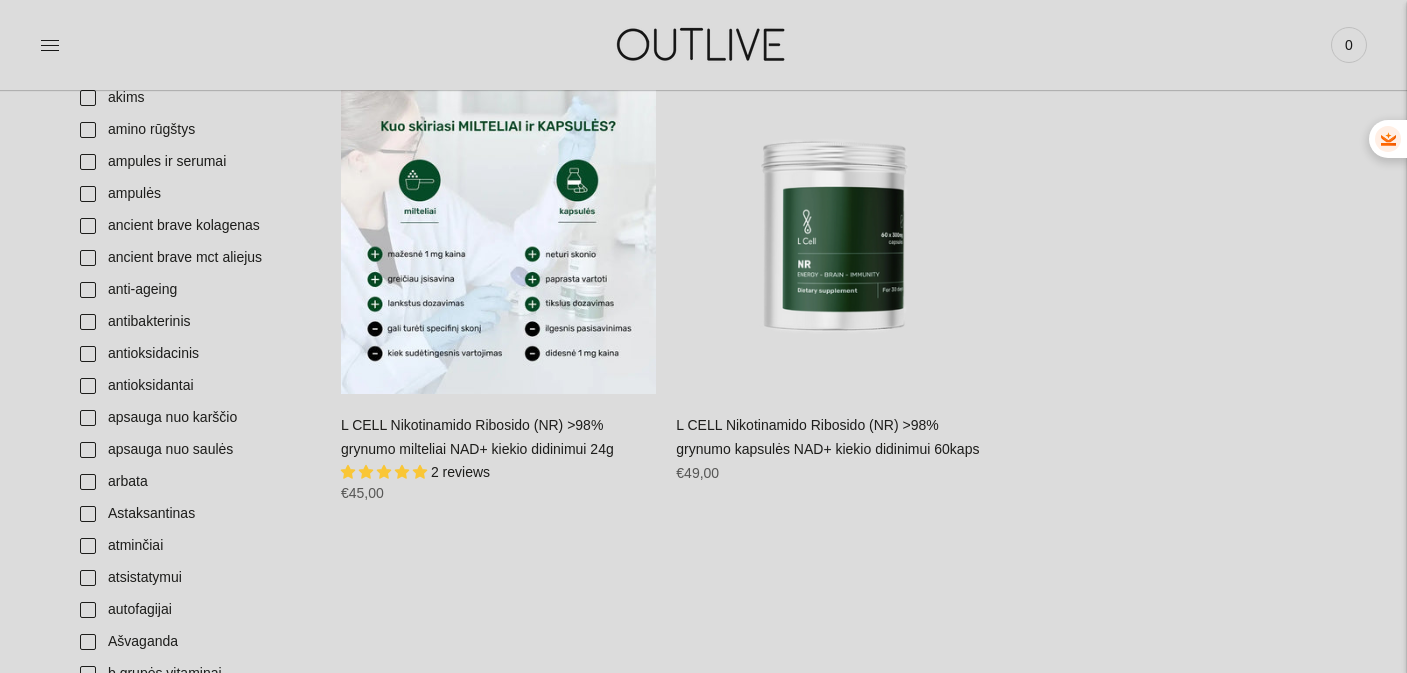scroll, scrollTop: 328, scrollLeft: 0, axis: vertical 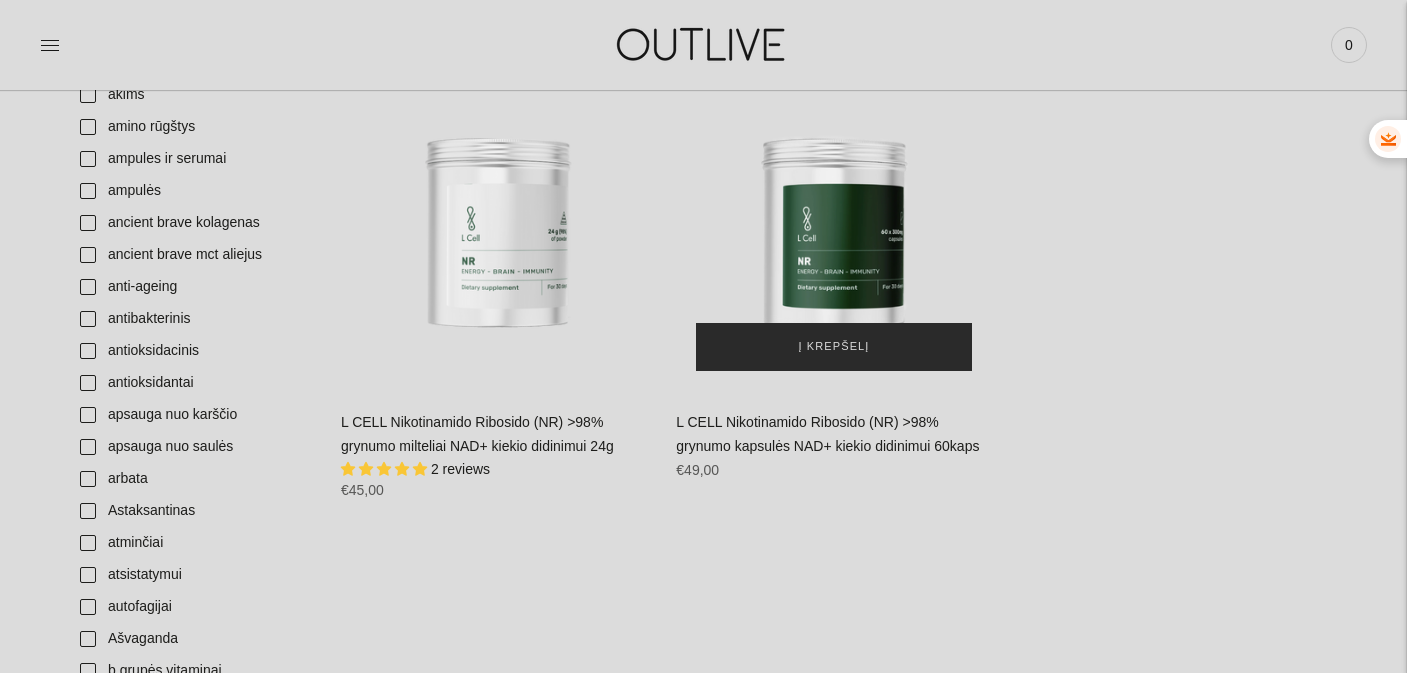 click on "Į krepšelį" at bounding box center (834, 347) 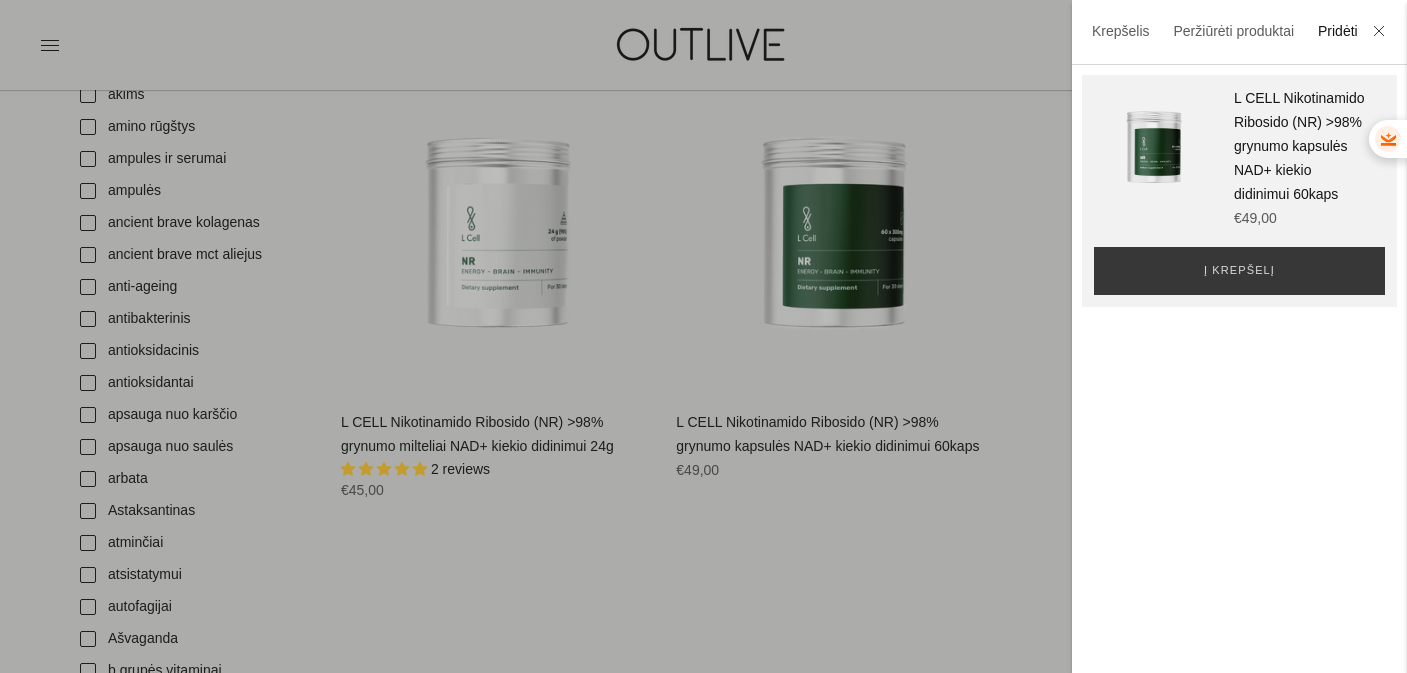 click at bounding box center (703, 336) 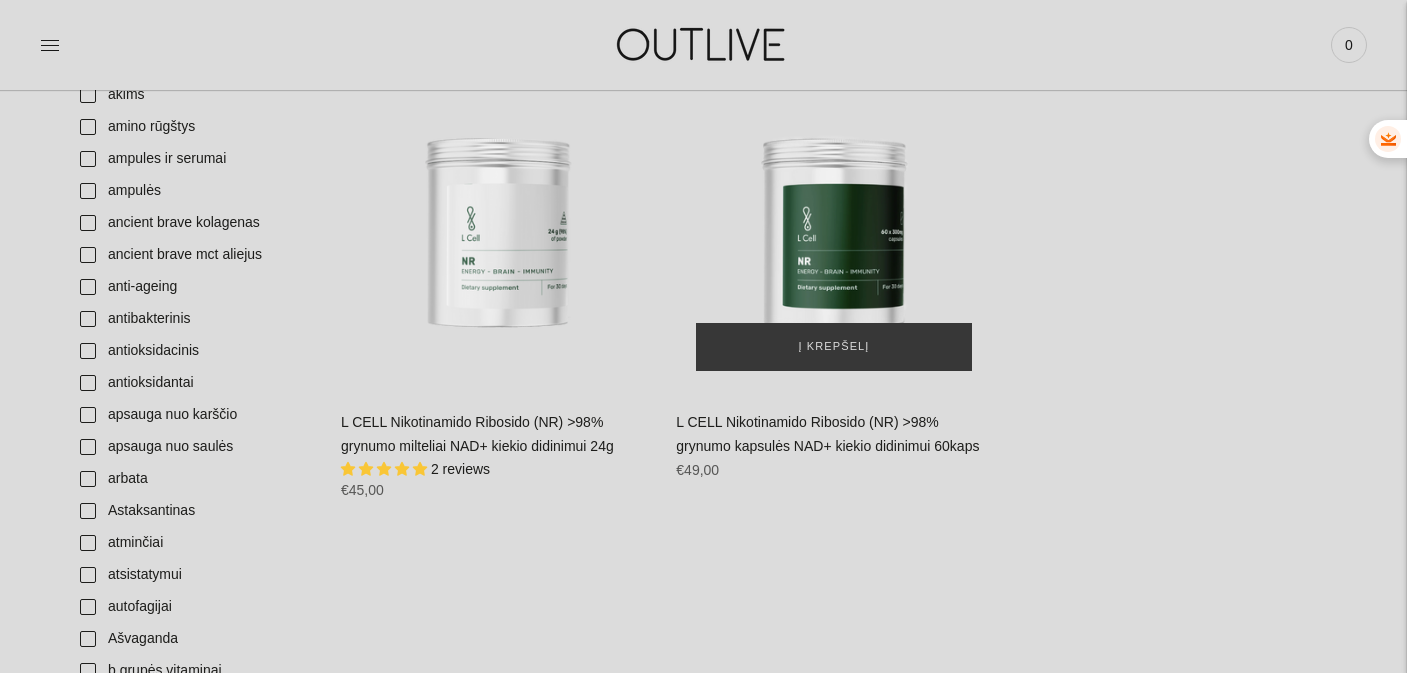 scroll, scrollTop: 0, scrollLeft: 0, axis: both 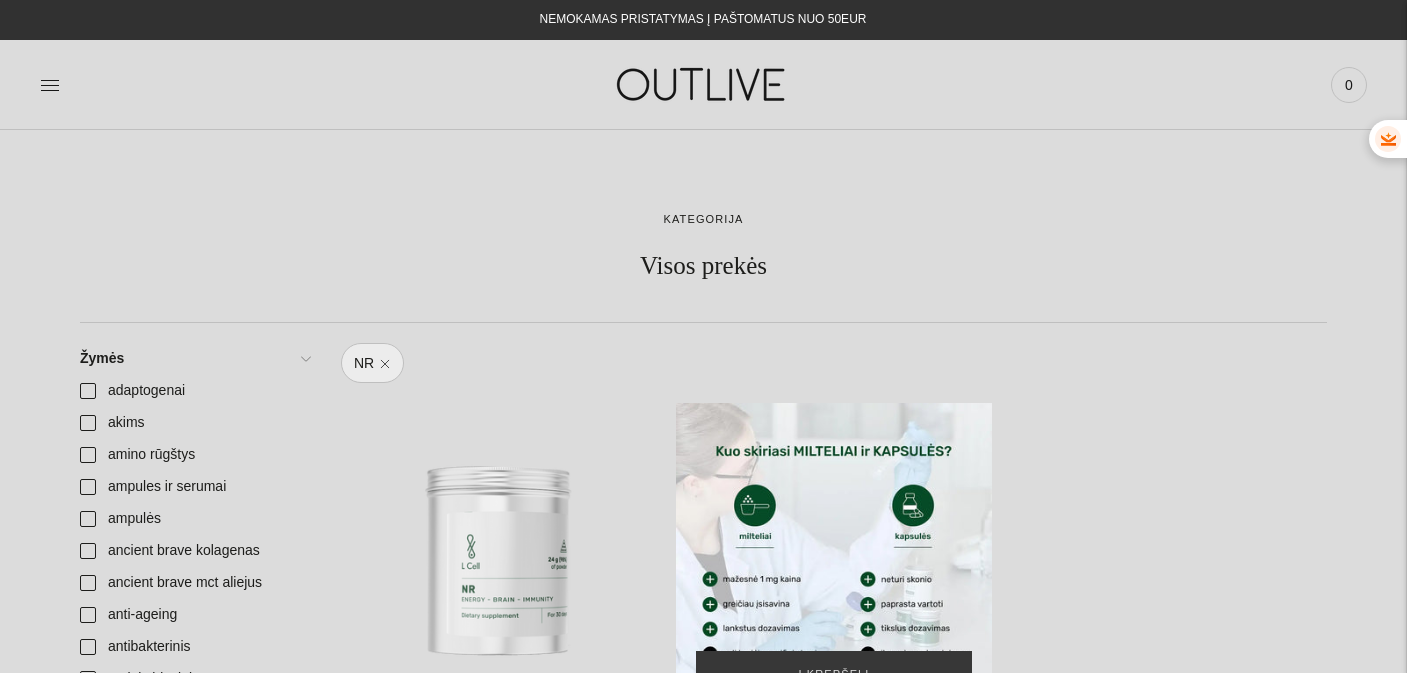 click at bounding box center (833, 560) 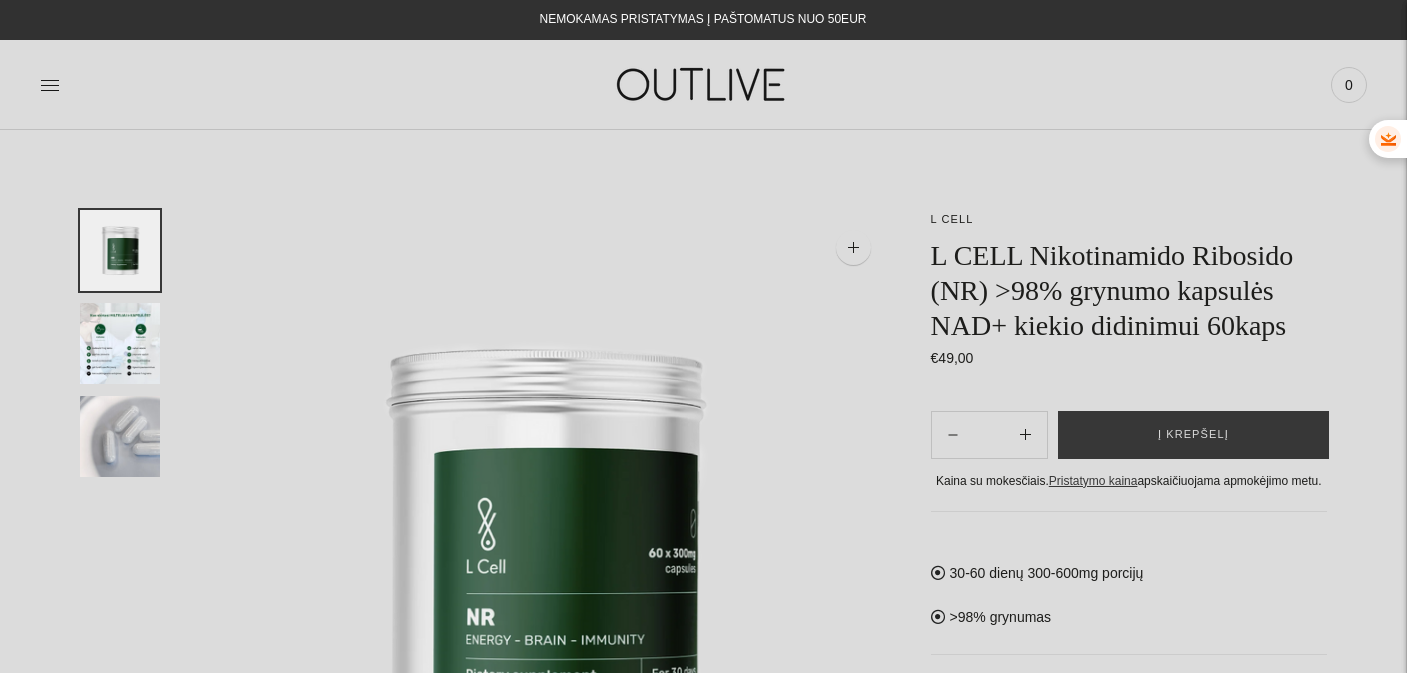 scroll, scrollTop: 0, scrollLeft: 0, axis: both 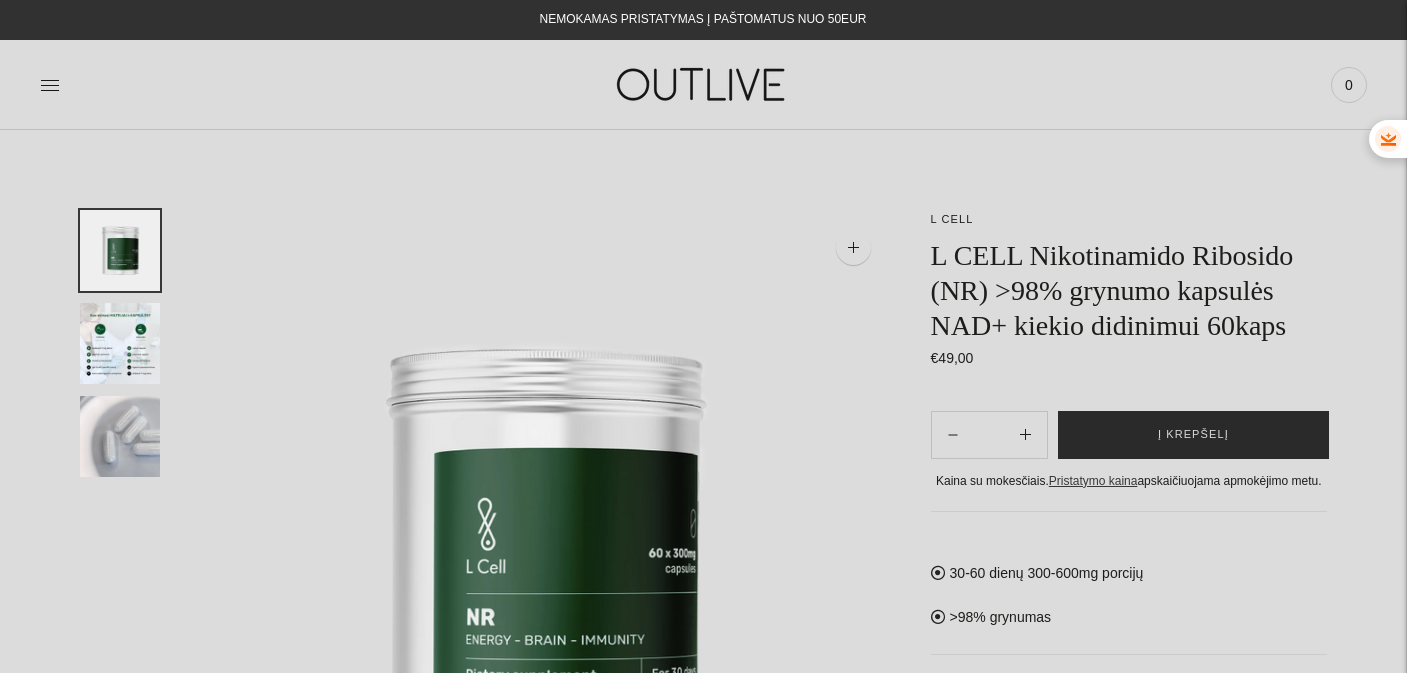 click on "Į krepšelį" at bounding box center [1193, 435] 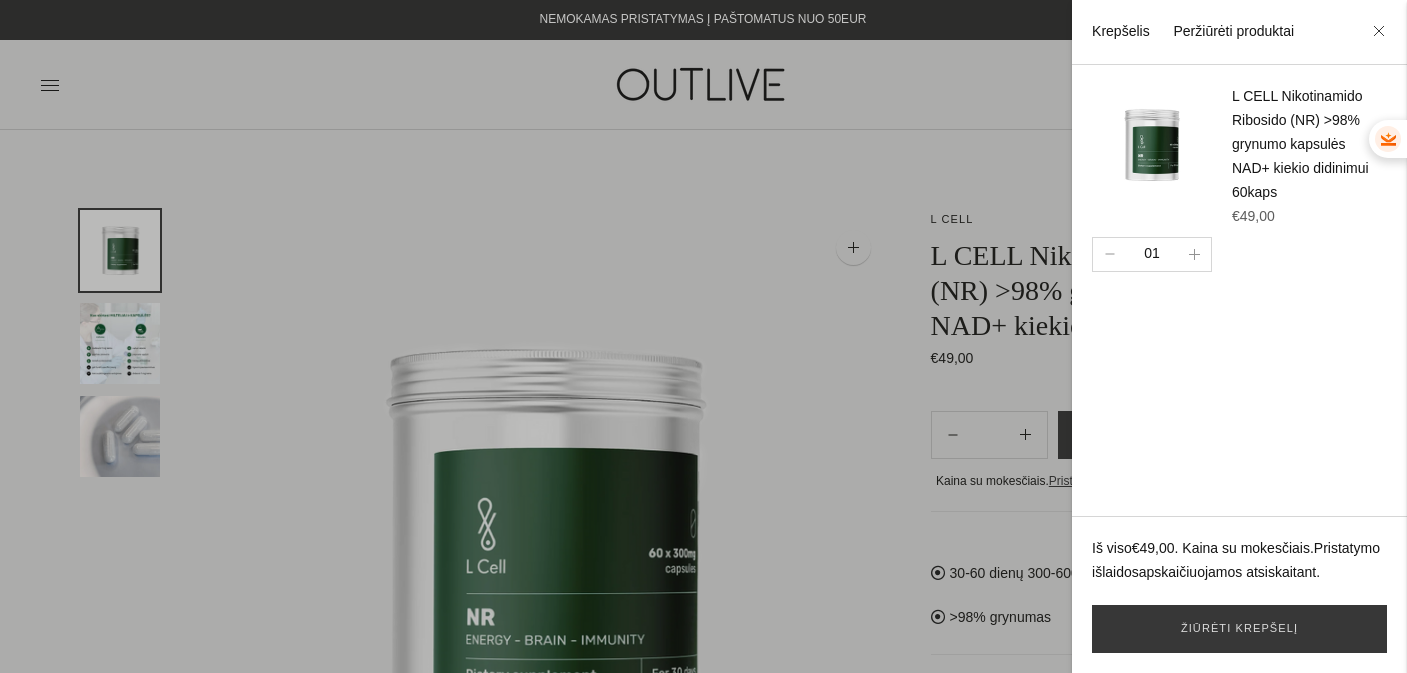 click on "Peržiūrėti produktai" at bounding box center (1233, 31) 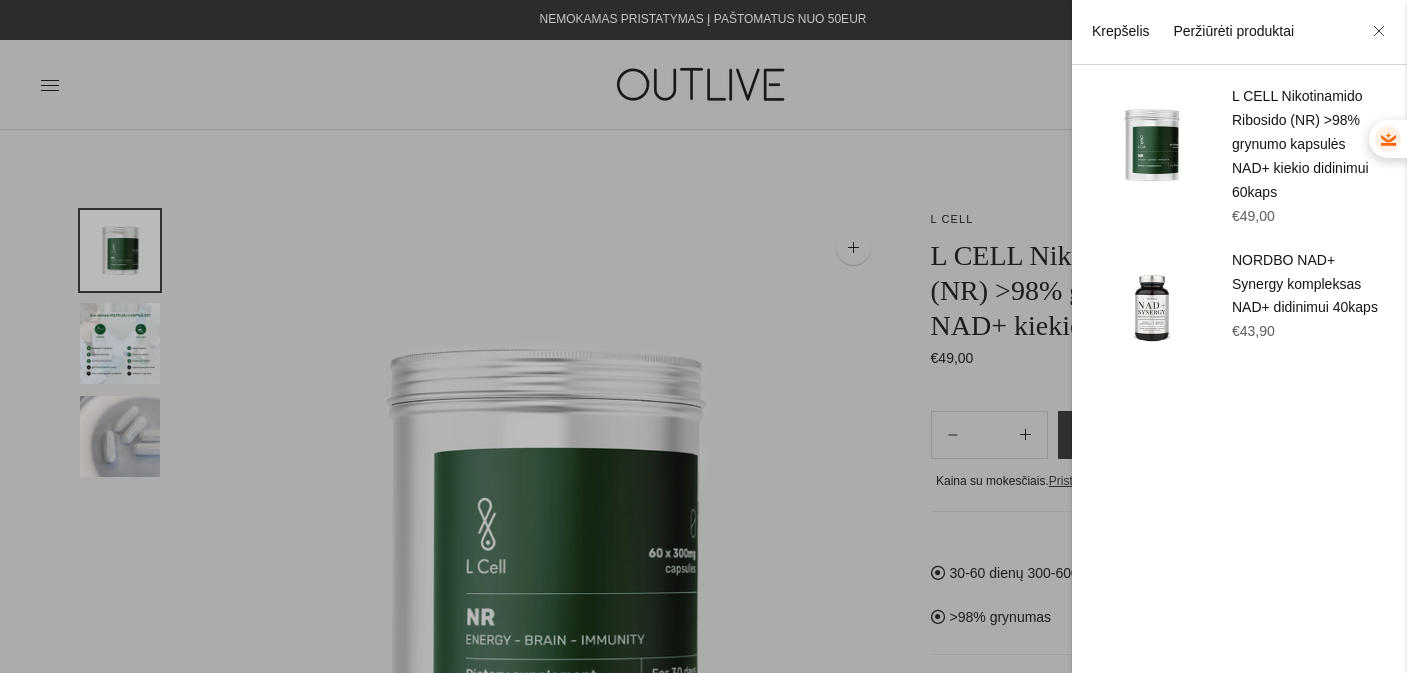 click on "Krepšelis" at bounding box center (1121, 31) 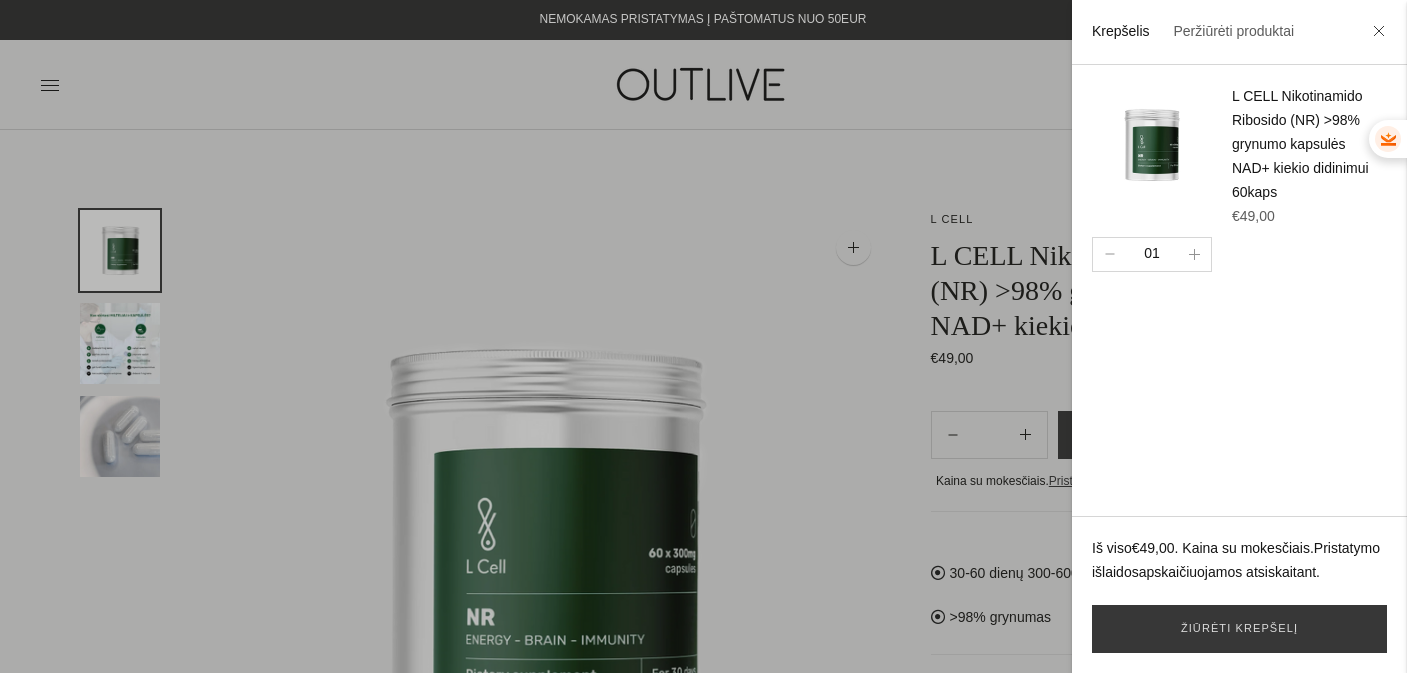 click at bounding box center (703, 336) 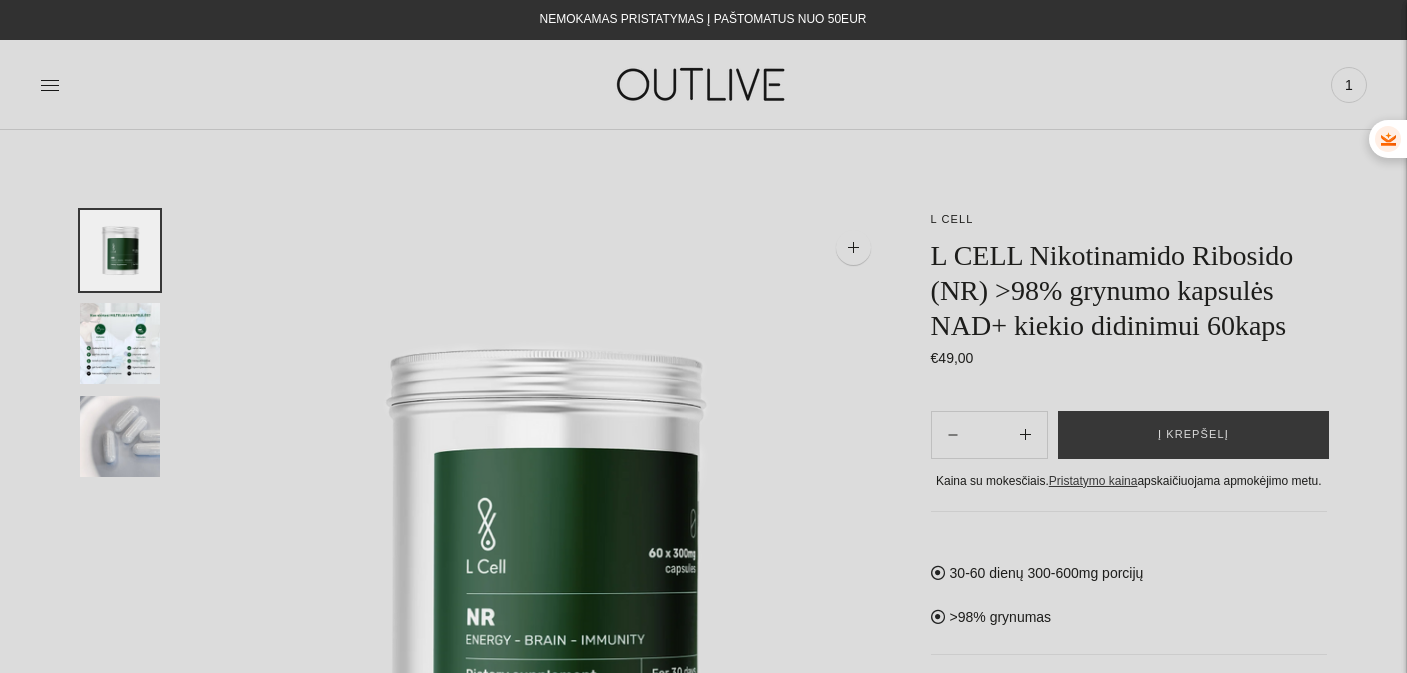 click on "PAGRINDINIS
PAPILDAI
Visi papildai
Antioksidantai
Dirbantiems ofise
Ekologiška
Energijai ir ląstelių sveikatai
Geram miegui
Hormonų balansui
Imunitetui" 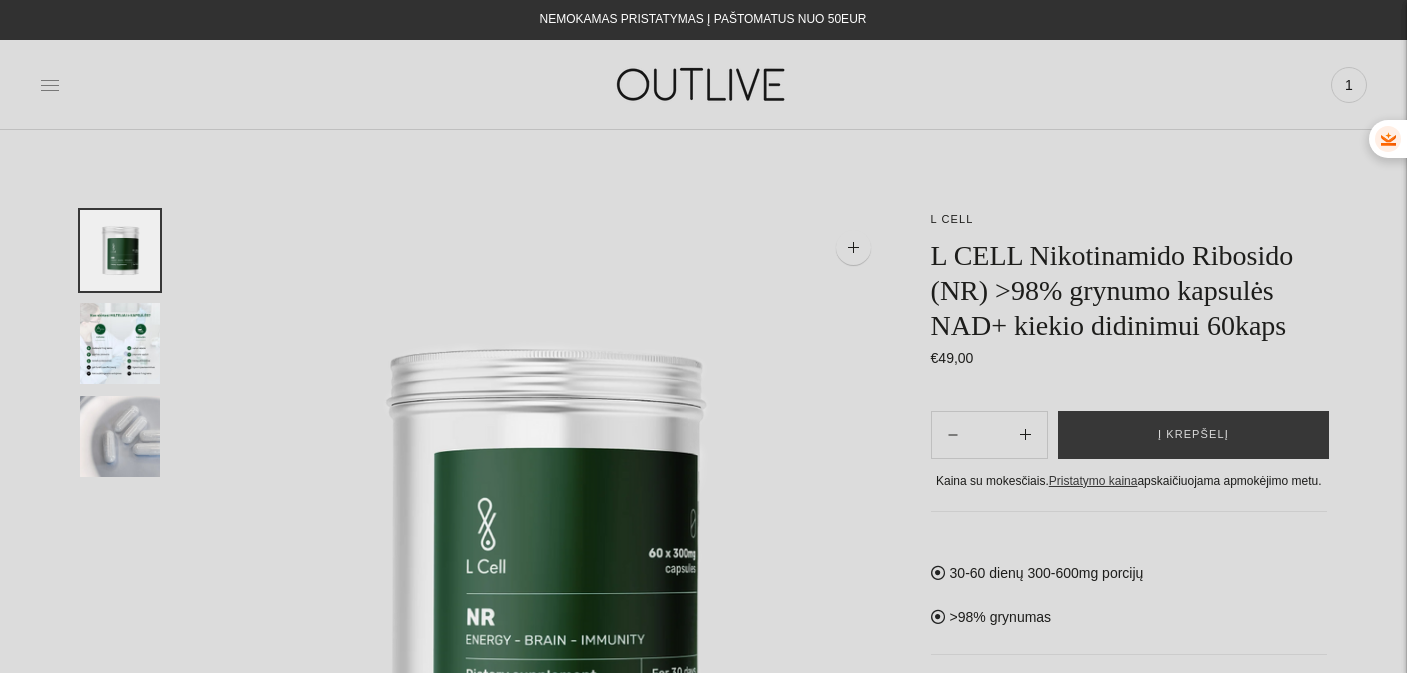 click 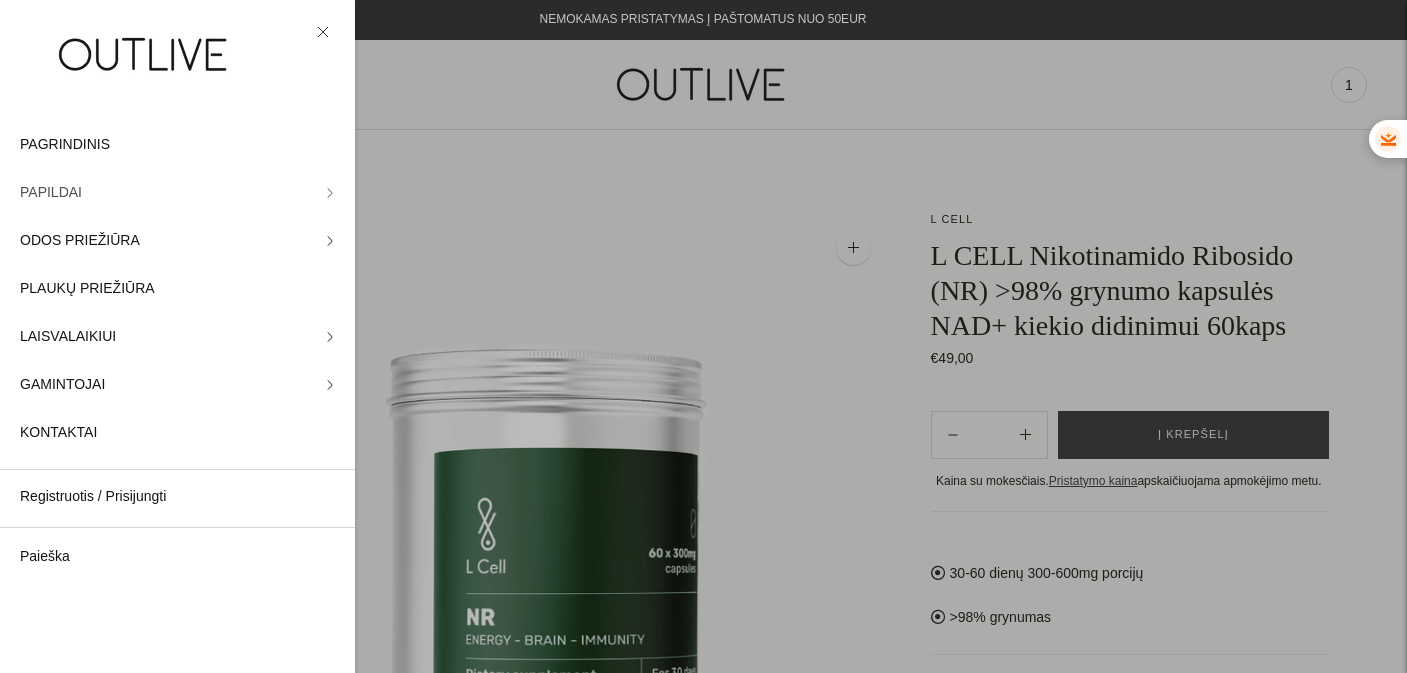 click on "PAPILDAI" 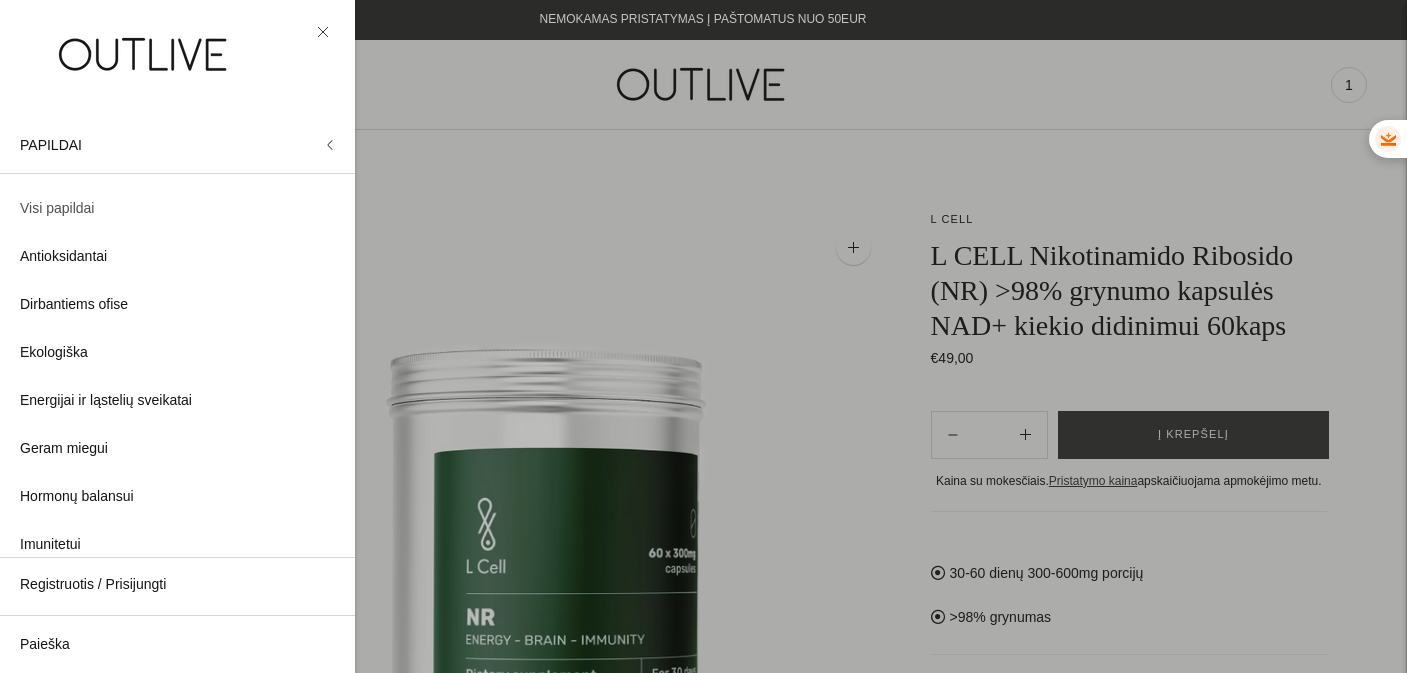 click on "Visi papildai" 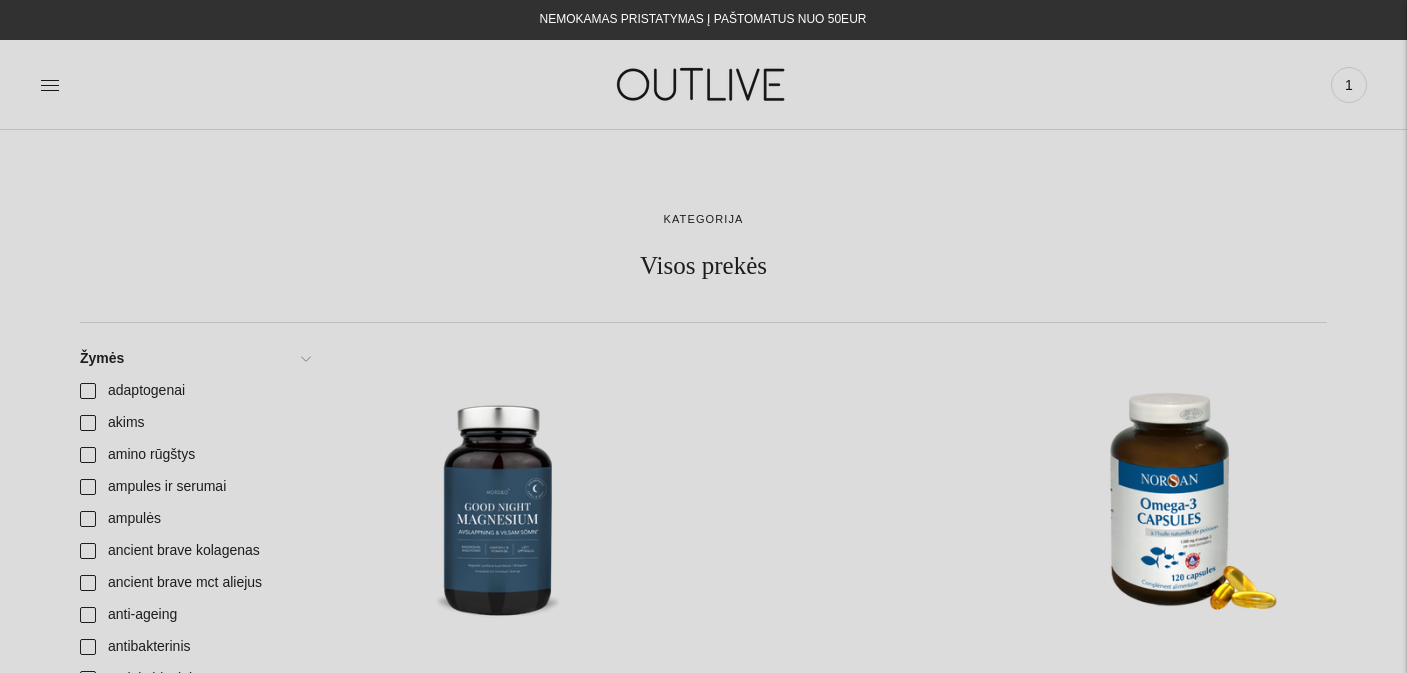 scroll, scrollTop: 0, scrollLeft: 0, axis: both 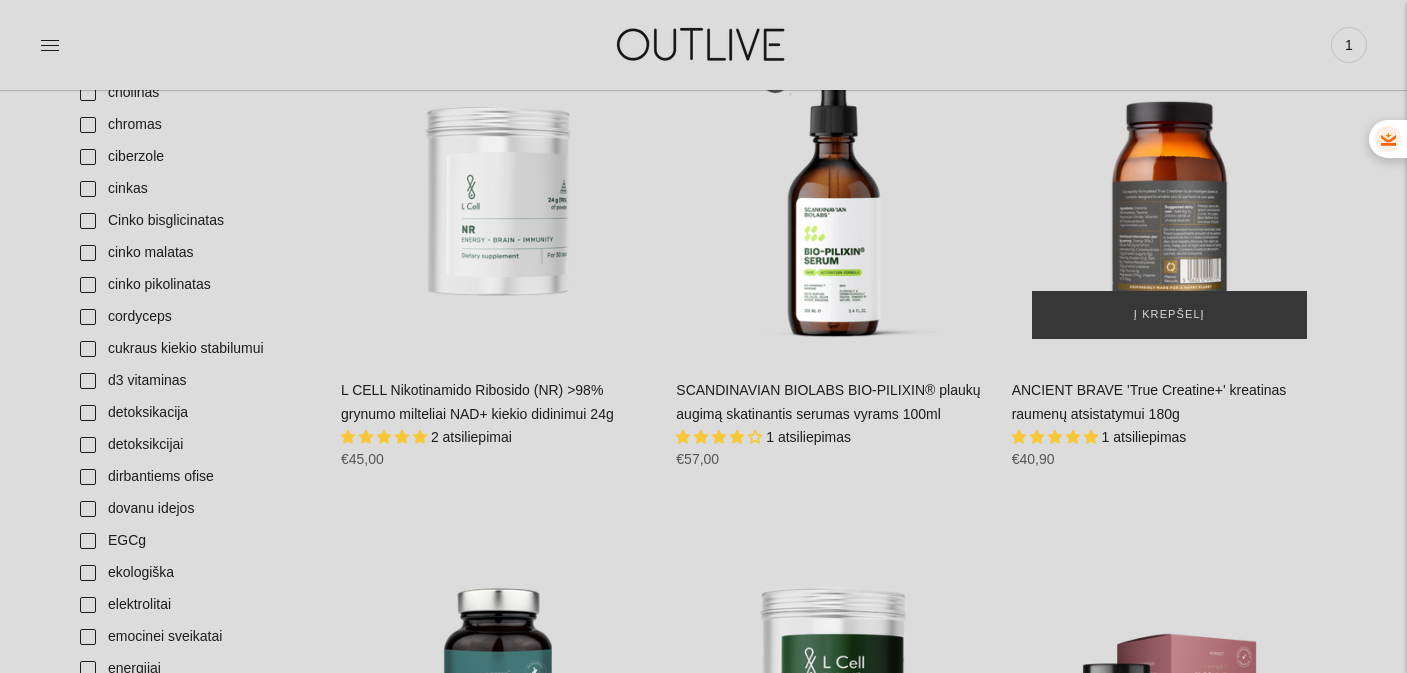 click at bounding box center [1169, 201] 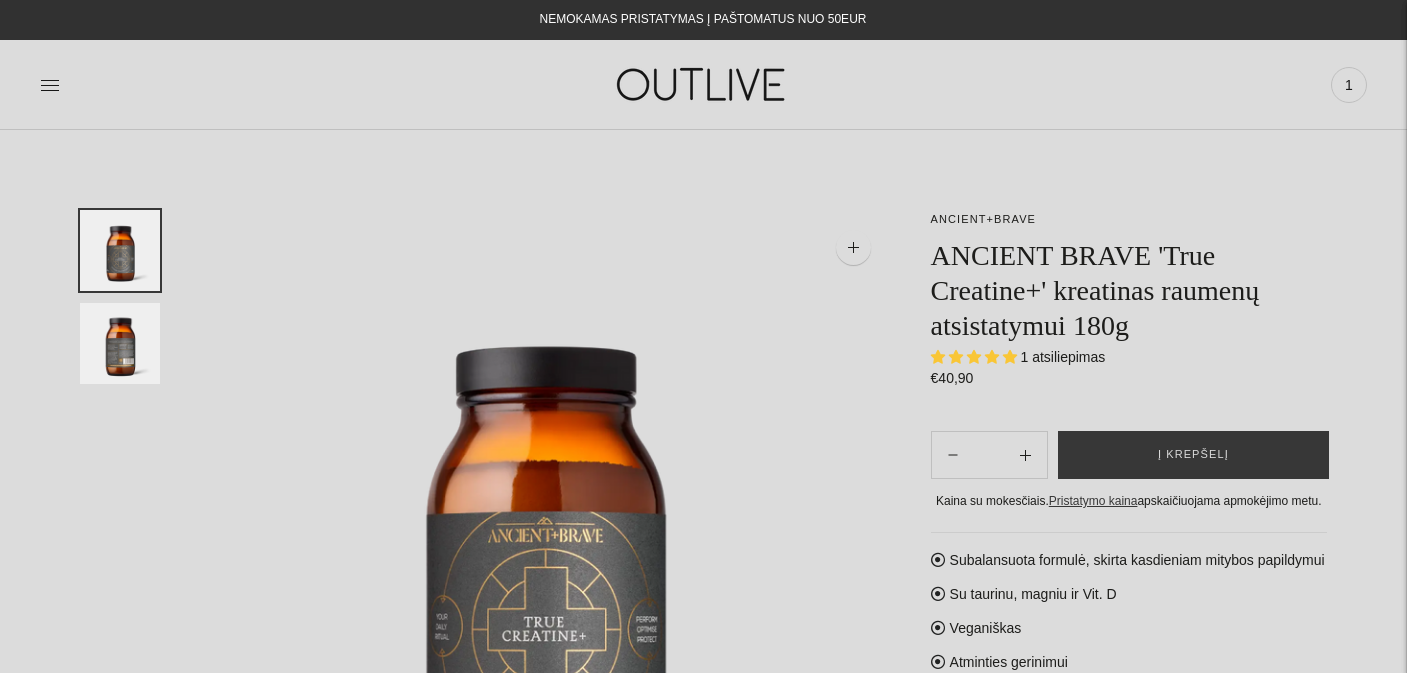 scroll, scrollTop: 0, scrollLeft: 0, axis: both 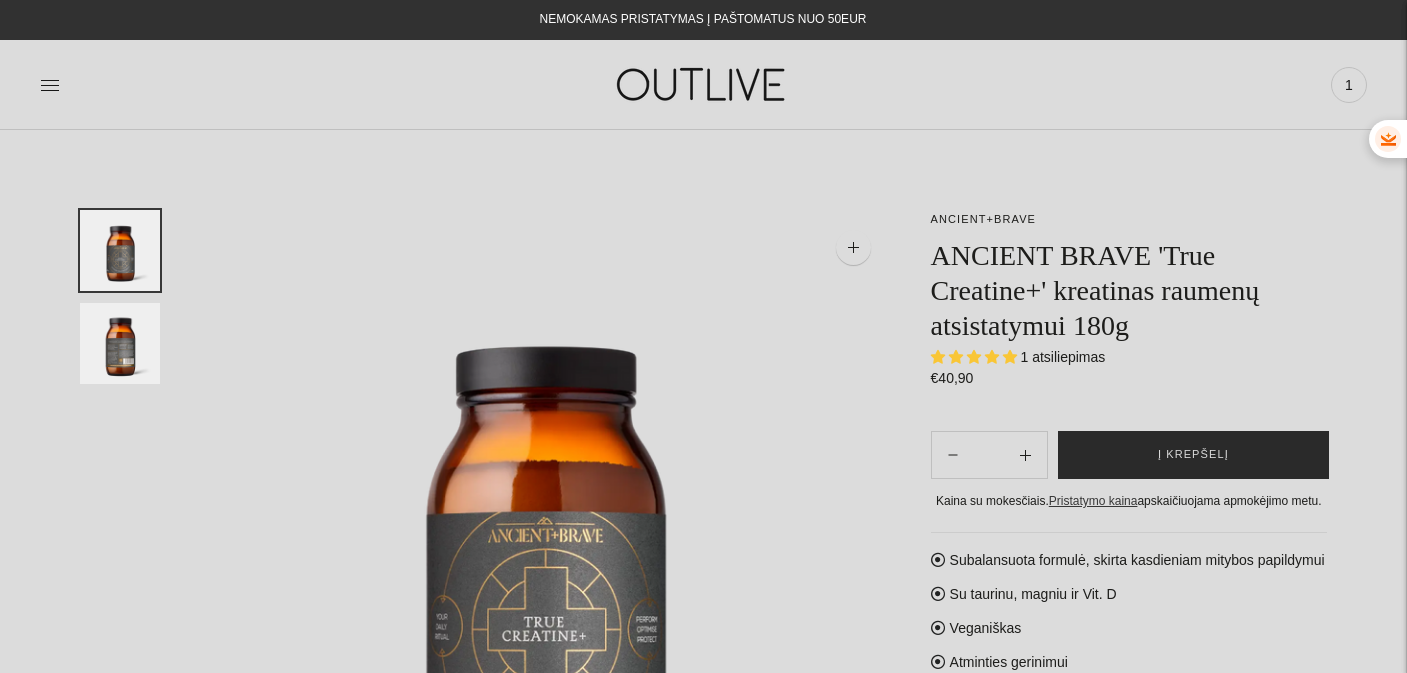 click on "Į krepšelį" at bounding box center (1193, 455) 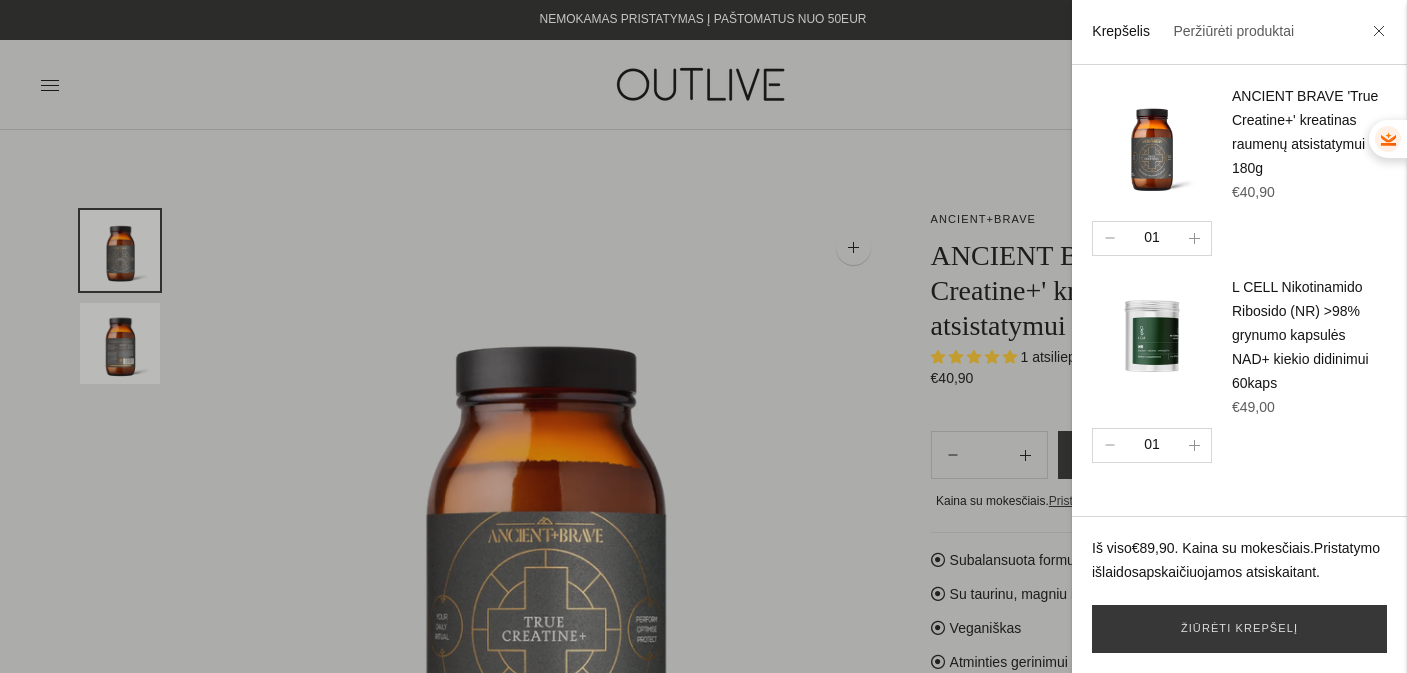 click at bounding box center [703, 336] 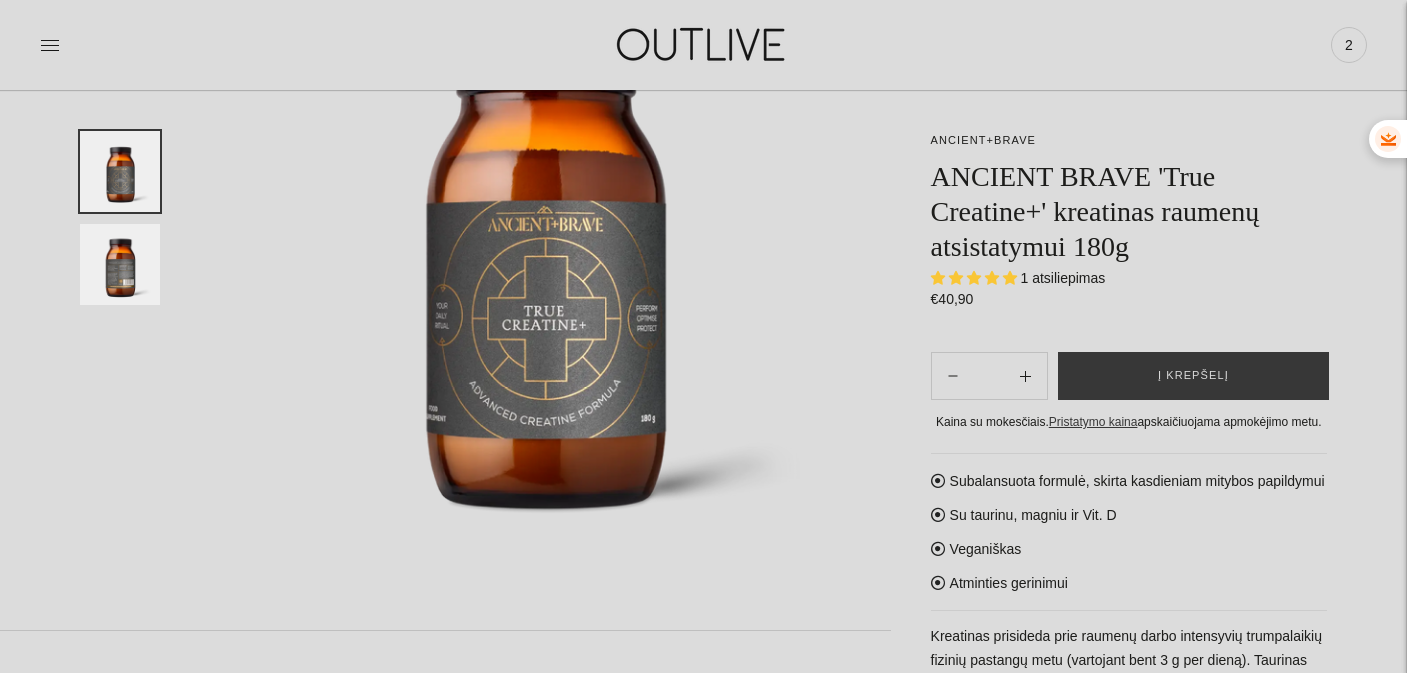 scroll, scrollTop: 320, scrollLeft: 0, axis: vertical 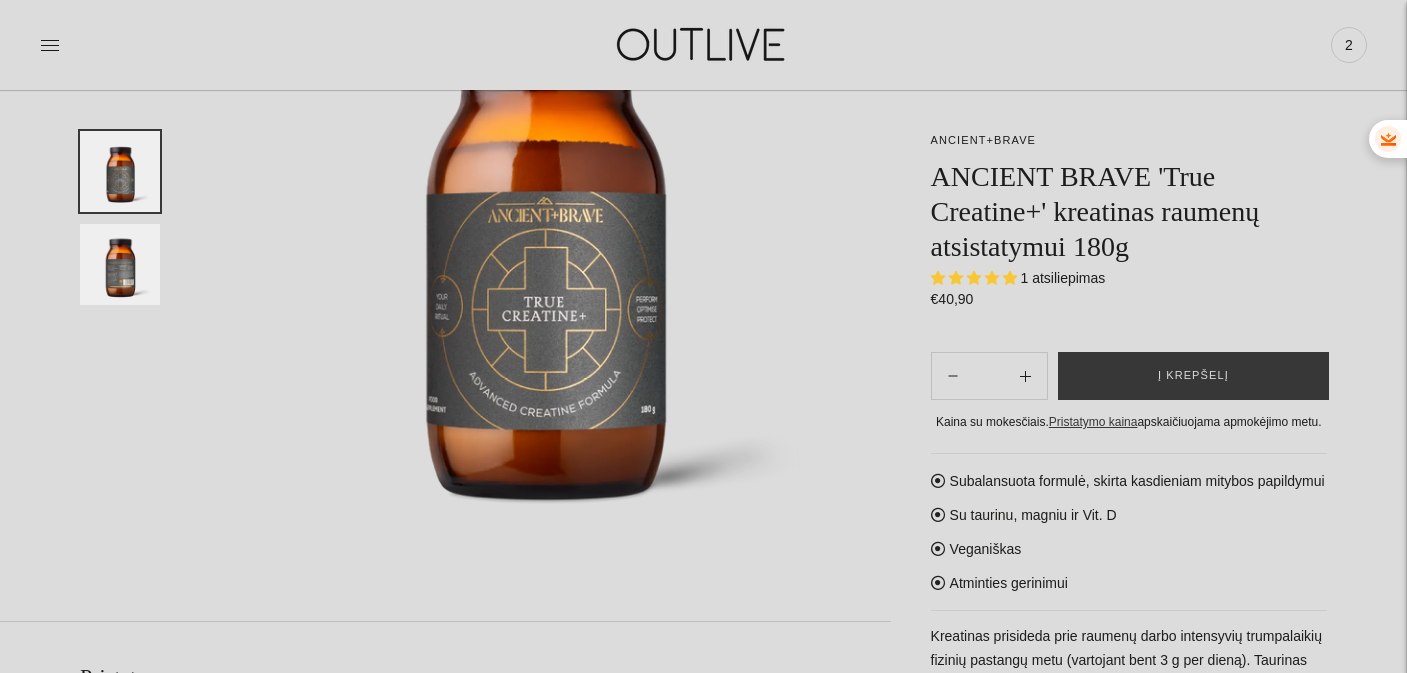 click at bounding box center [545, 235] 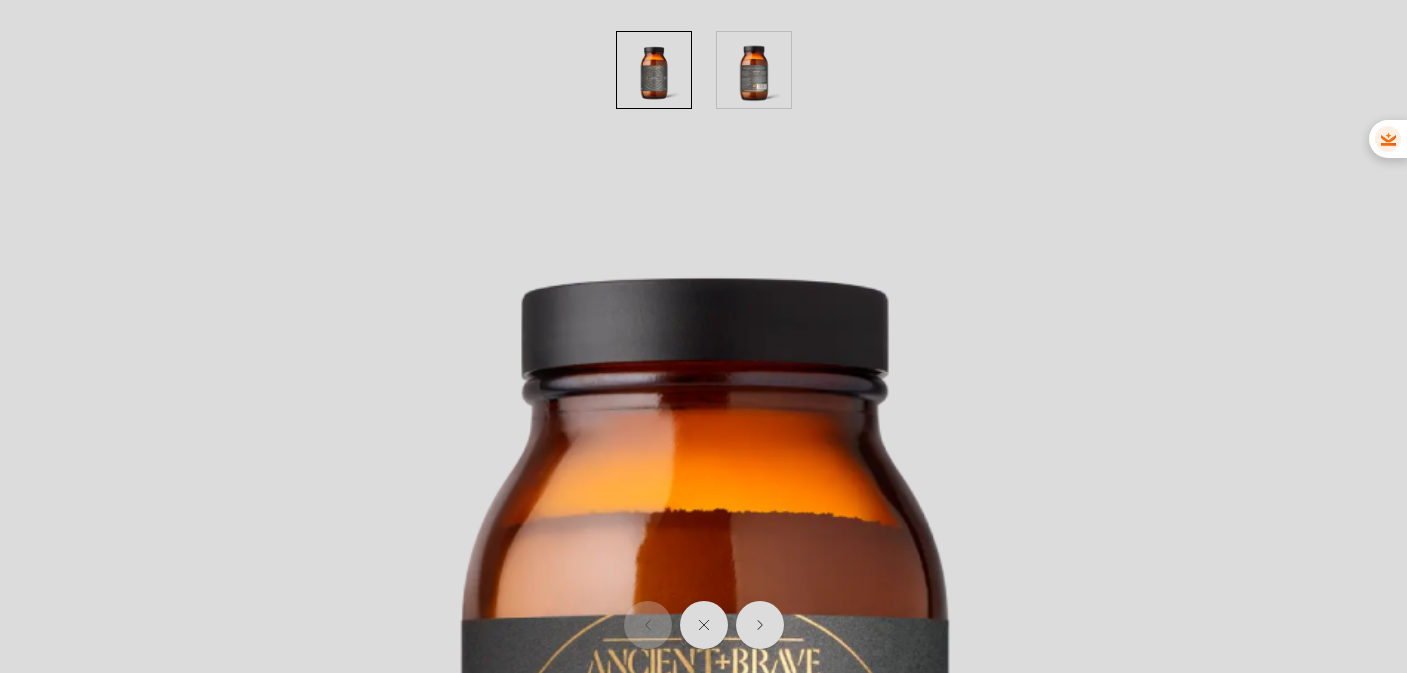 click at bounding box center (703, 703) 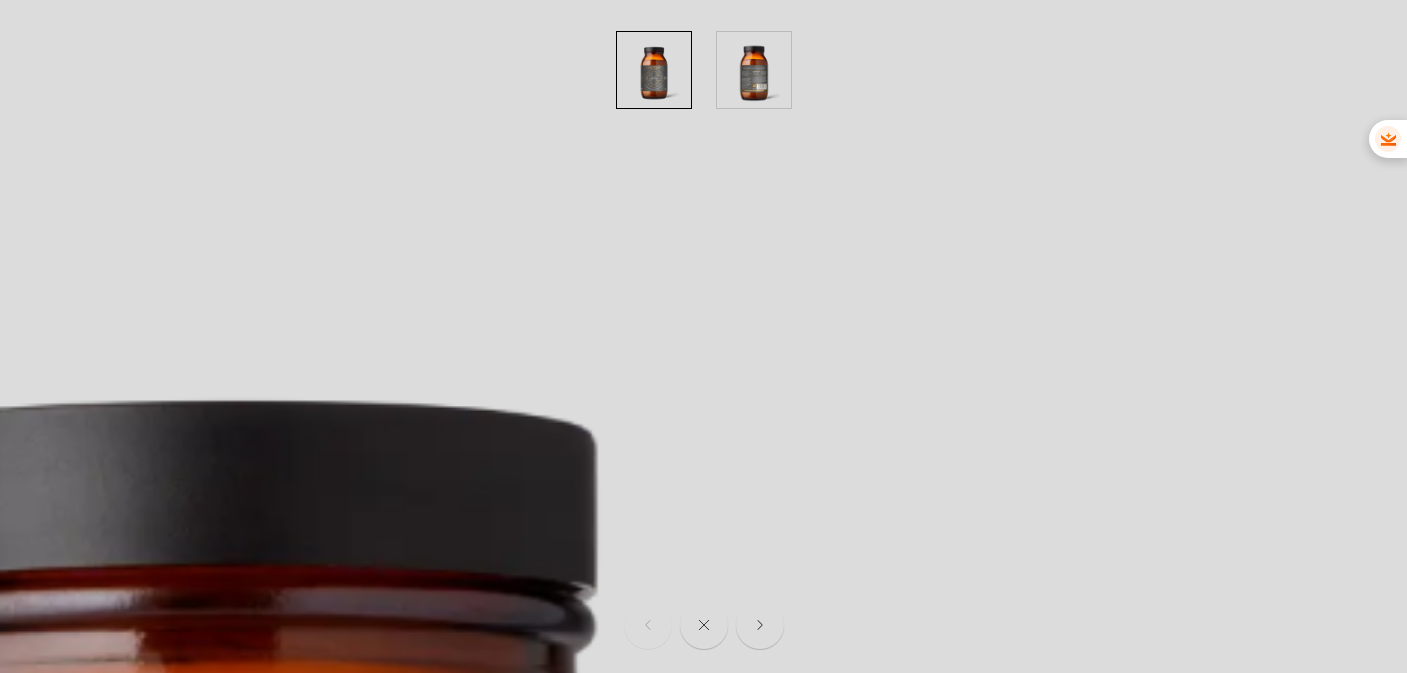 click at bounding box center [227, 1251] 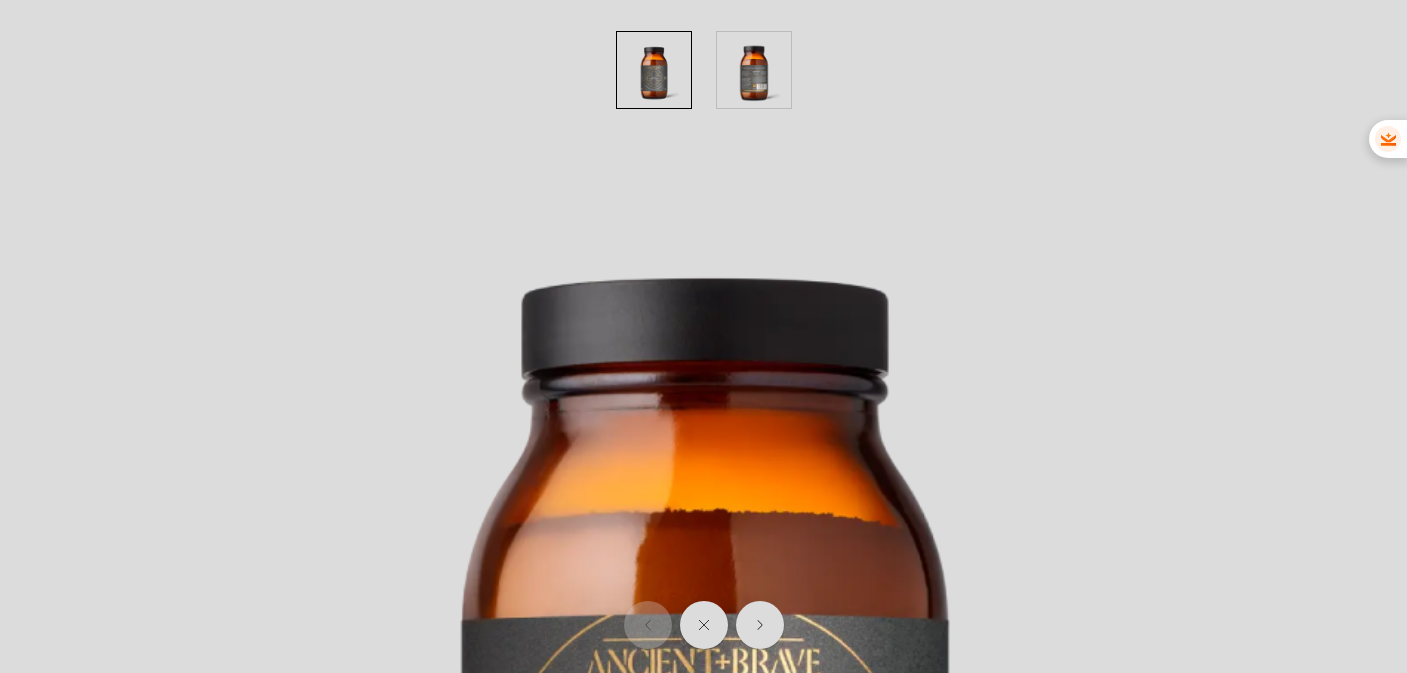 click at bounding box center [703, 703] 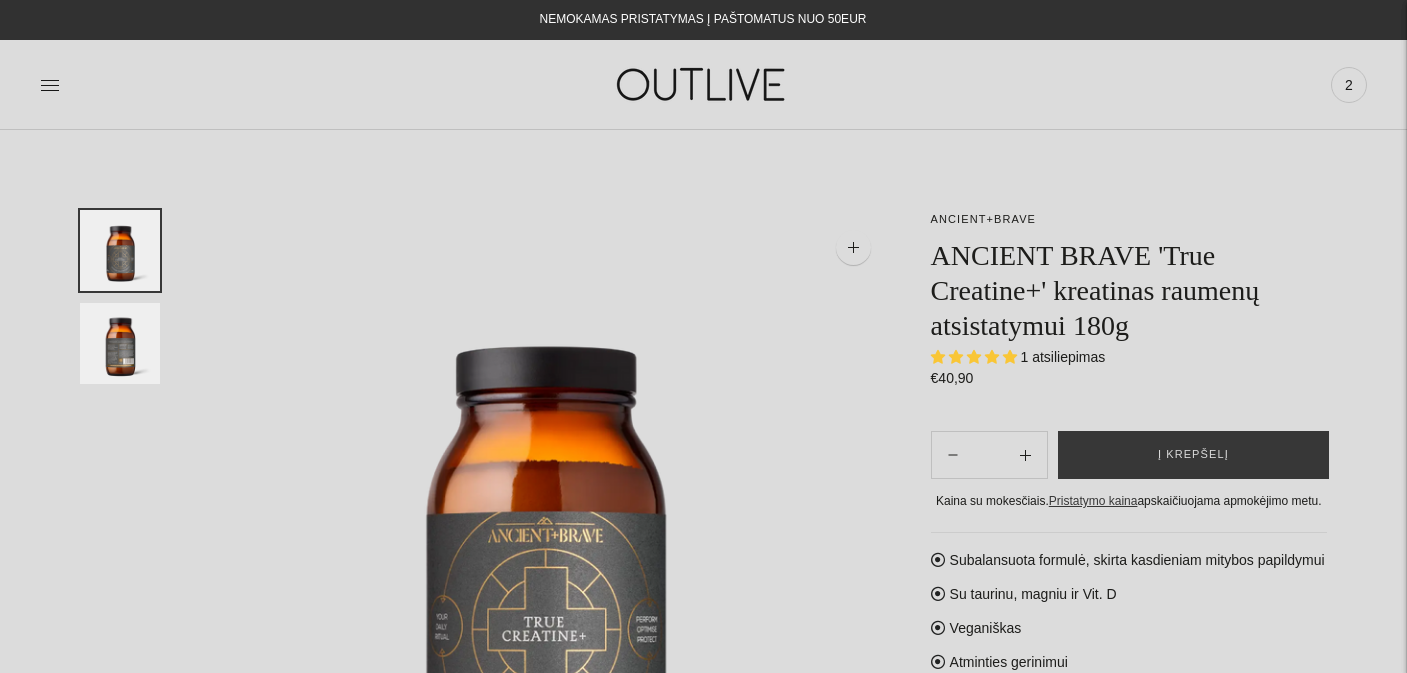 scroll, scrollTop: 0, scrollLeft: 0, axis: both 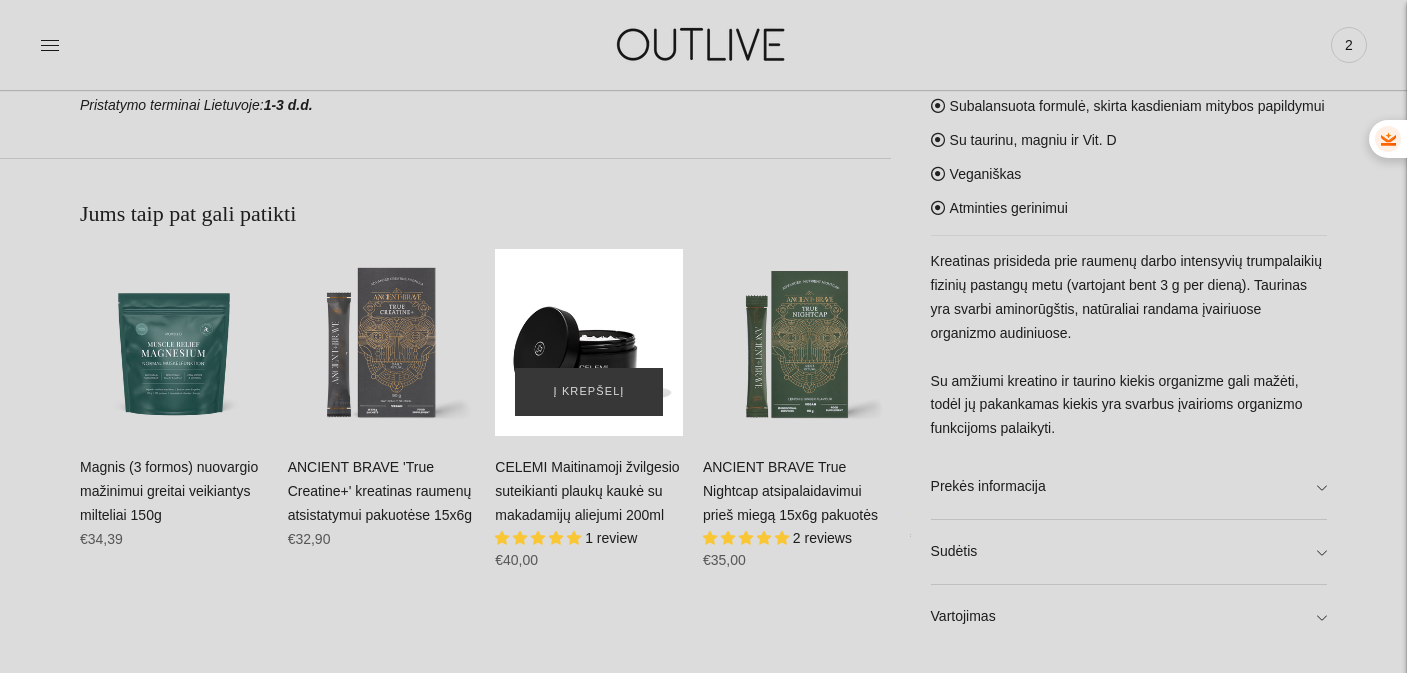 click at bounding box center [589, 343] 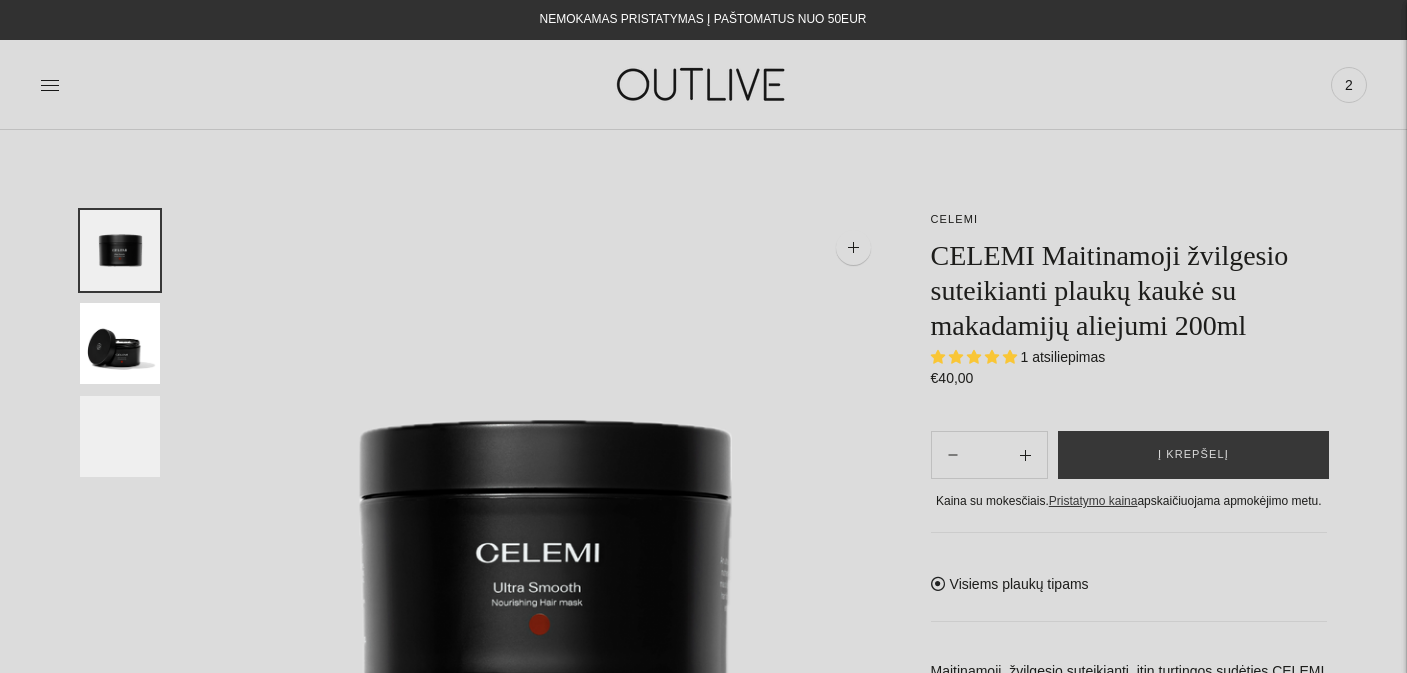 scroll, scrollTop: 0, scrollLeft: 0, axis: both 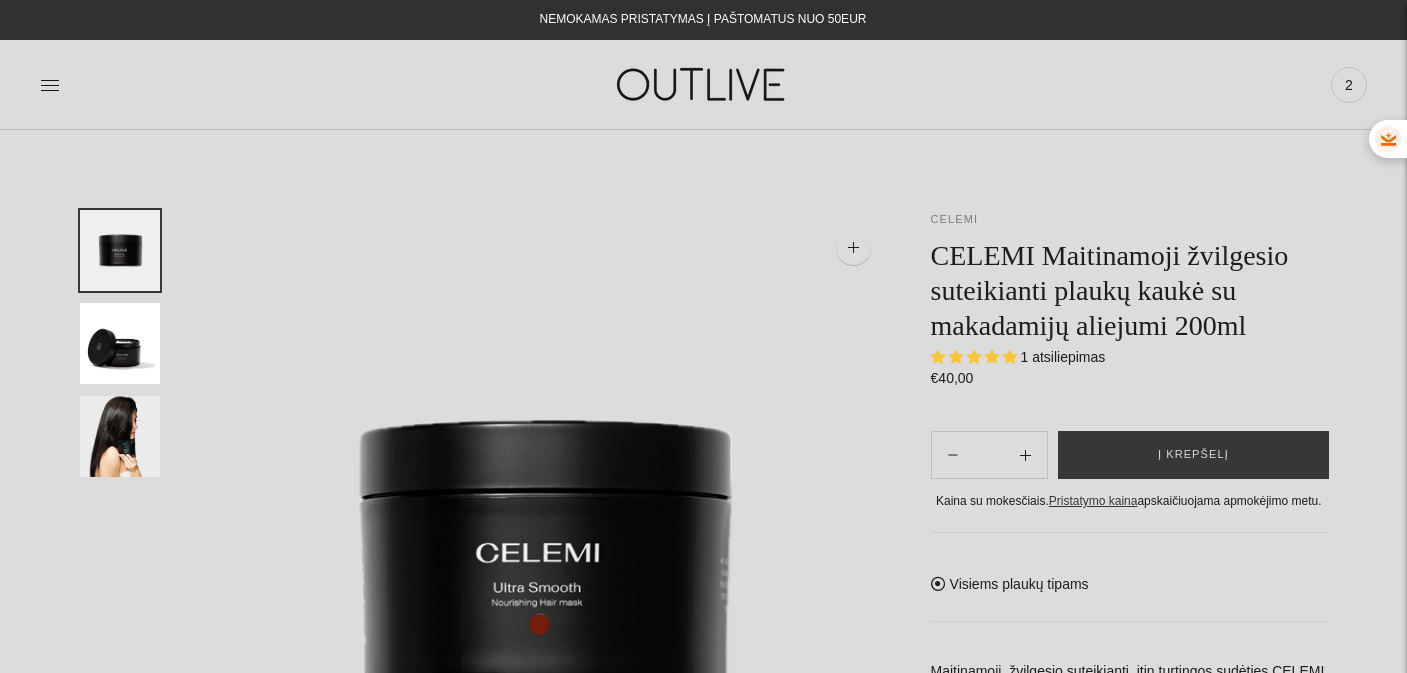 click on "CELEMI" at bounding box center (955, 219) 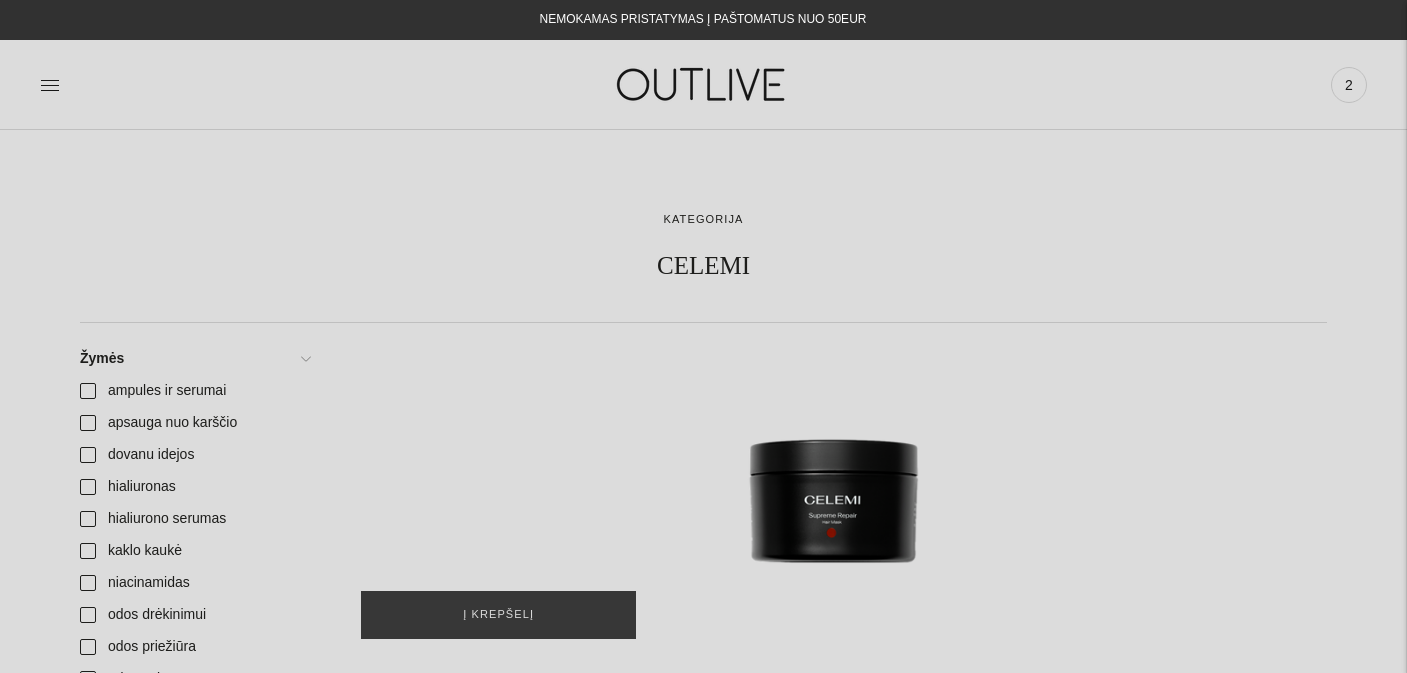 scroll, scrollTop: 0, scrollLeft: 0, axis: both 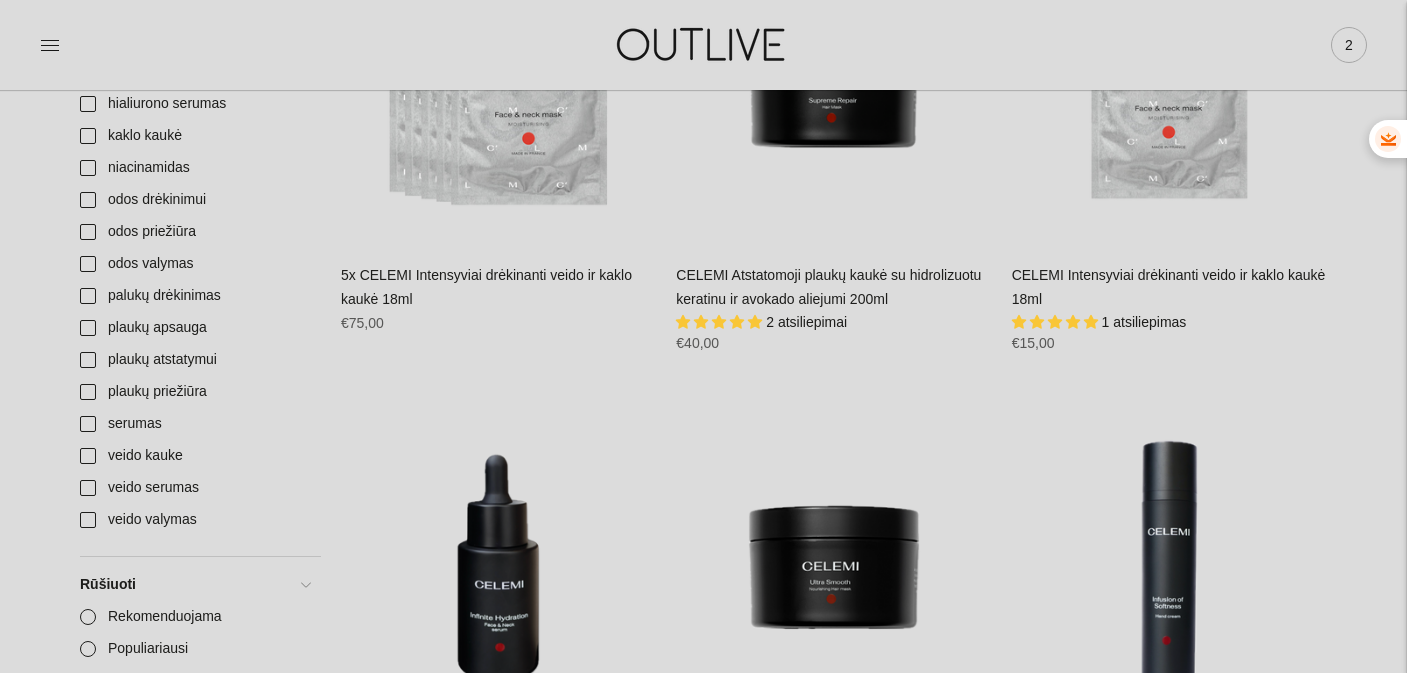 click on "2" at bounding box center (1349, 45) 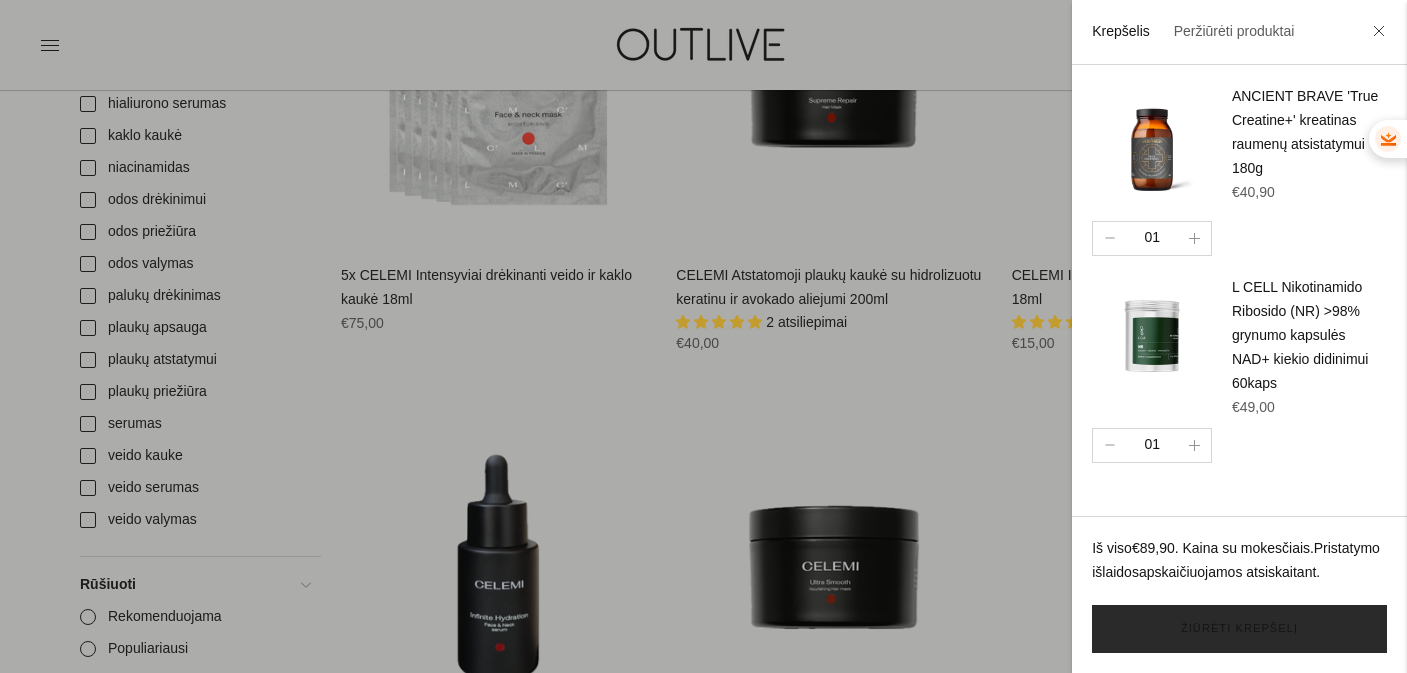 click on "Žiūrėti krepšelį" at bounding box center (1239, 629) 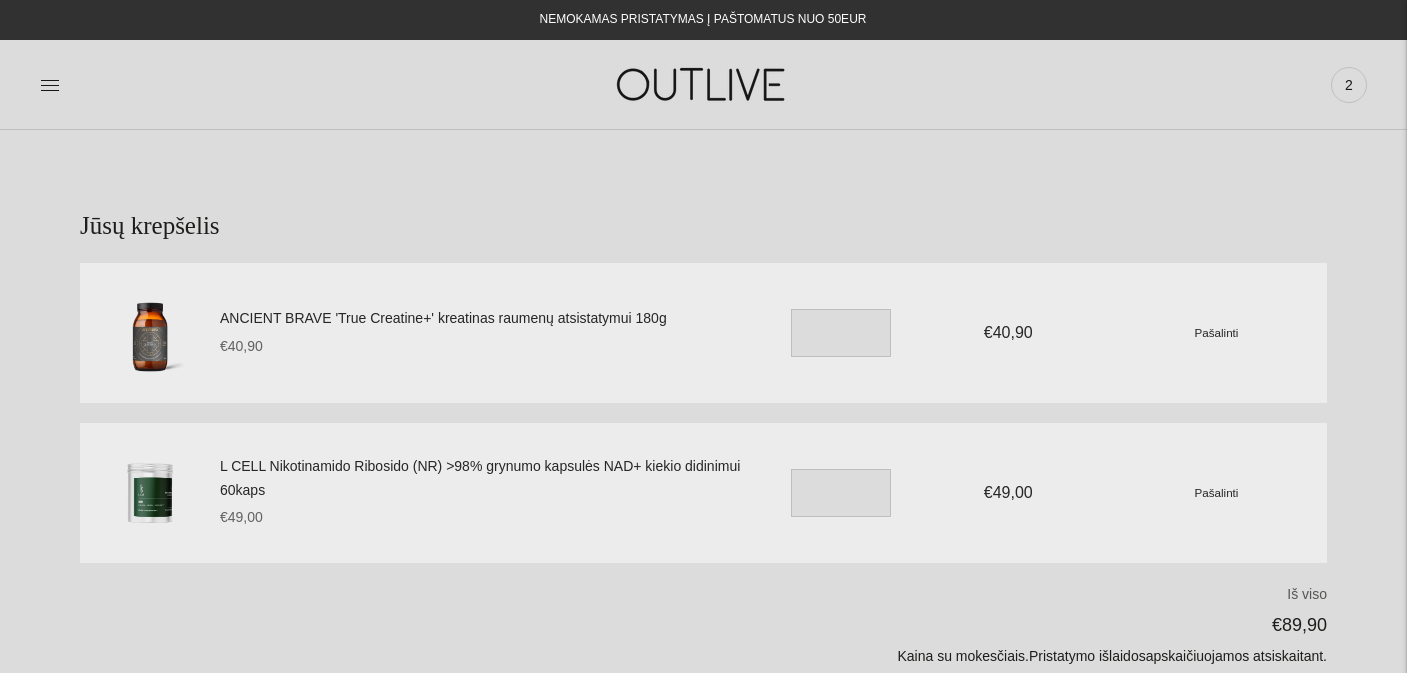 scroll, scrollTop: 0, scrollLeft: 0, axis: both 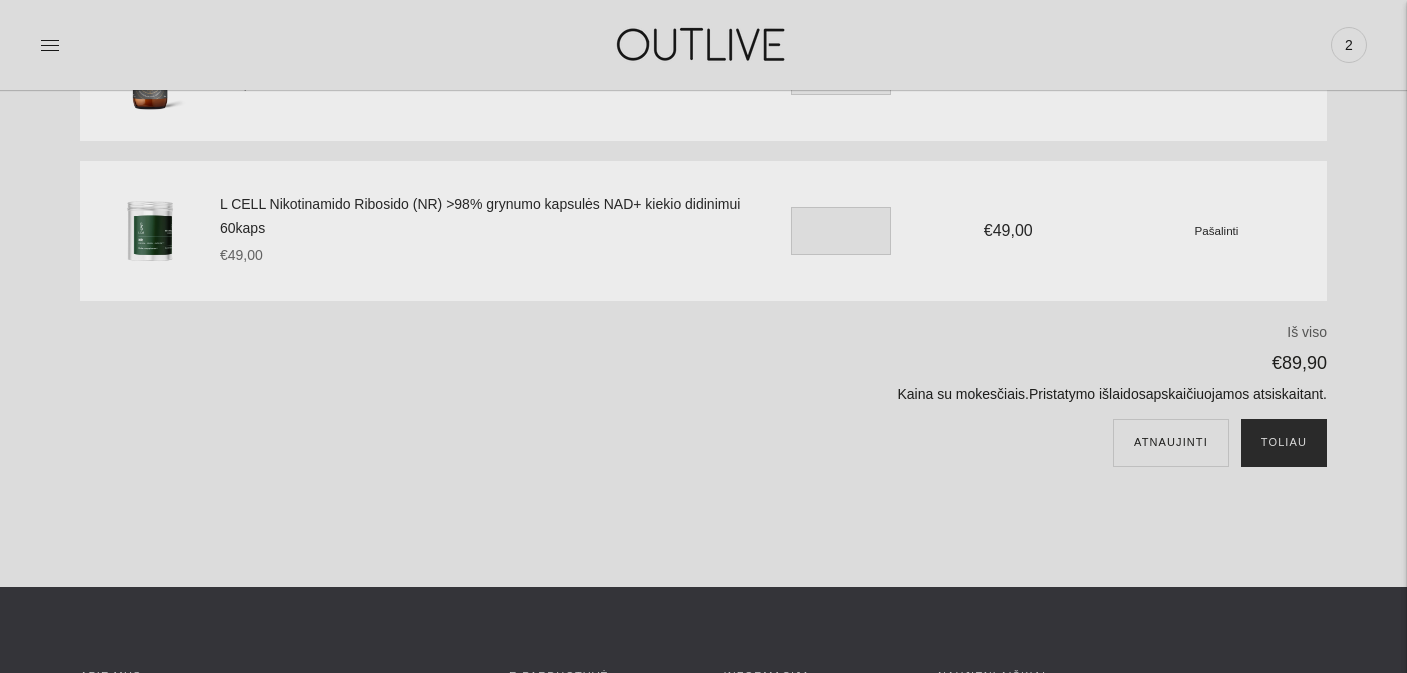 click on "Toliau" at bounding box center [1284, 443] 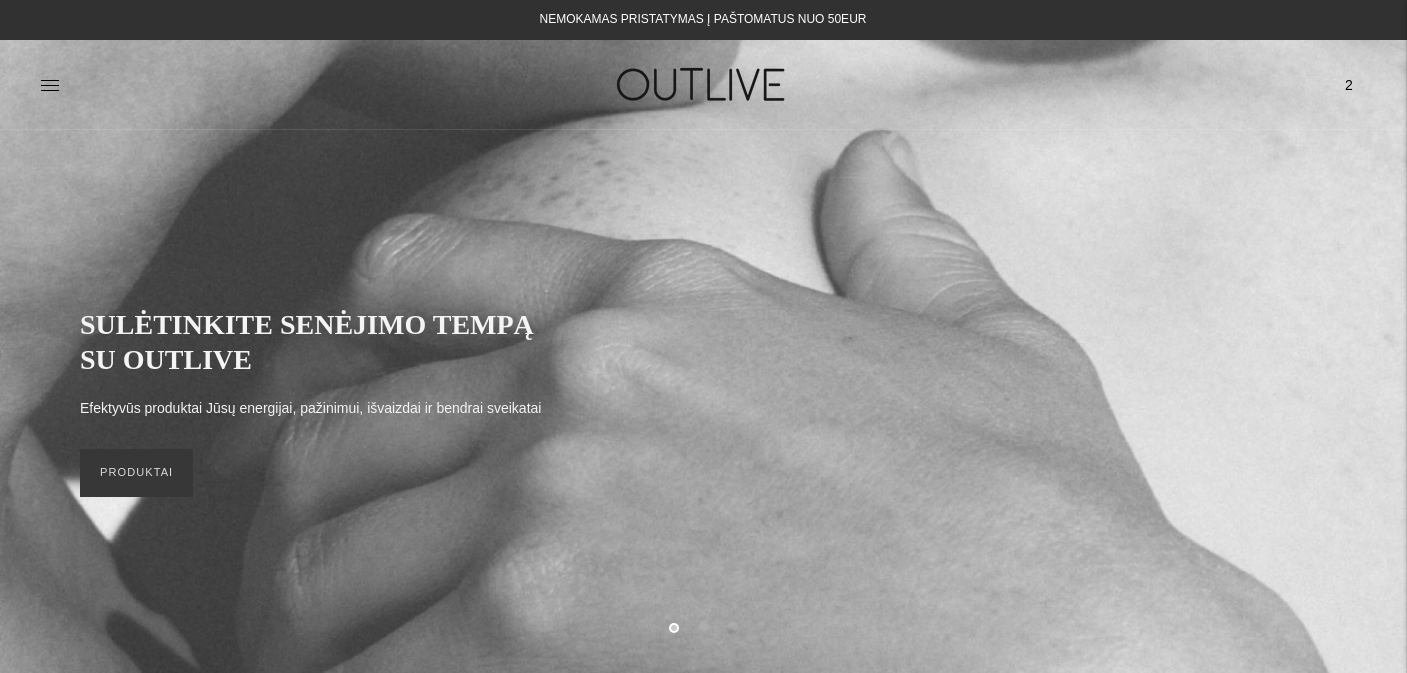 scroll, scrollTop: 0, scrollLeft: 0, axis: both 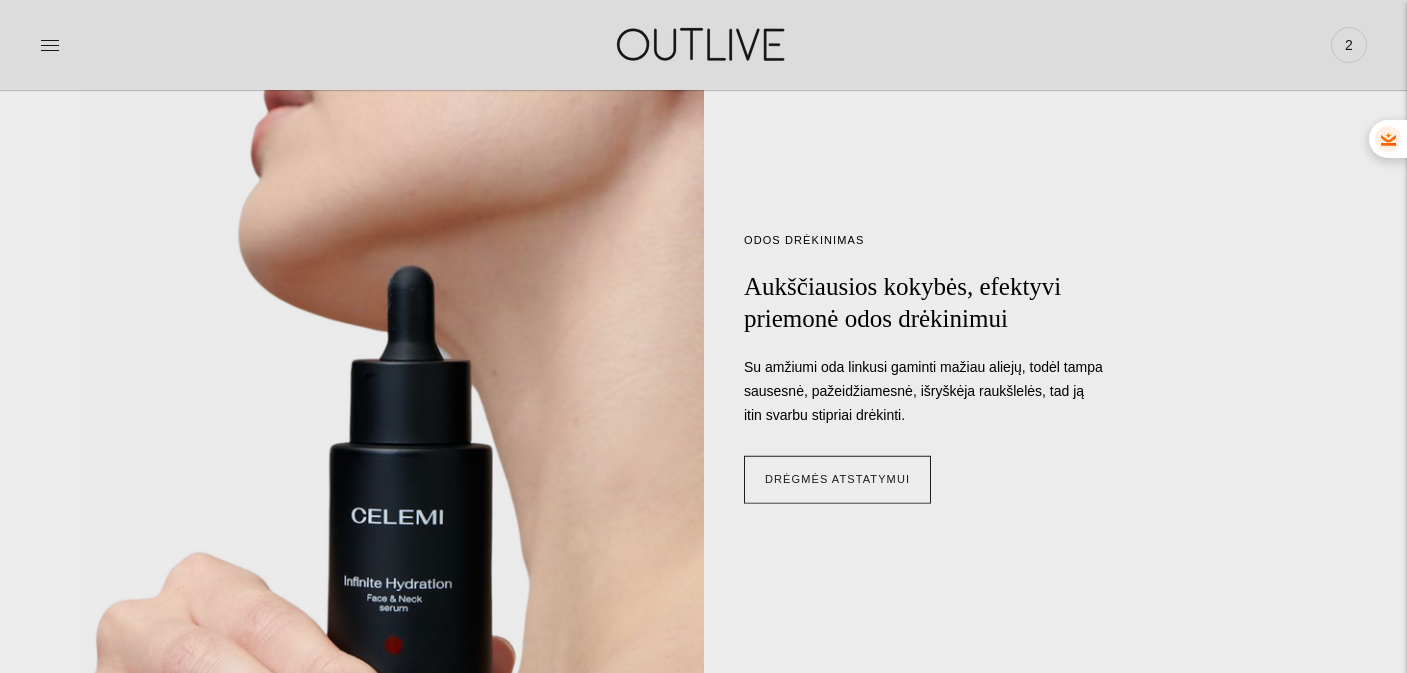 click at bounding box center (391, 372) 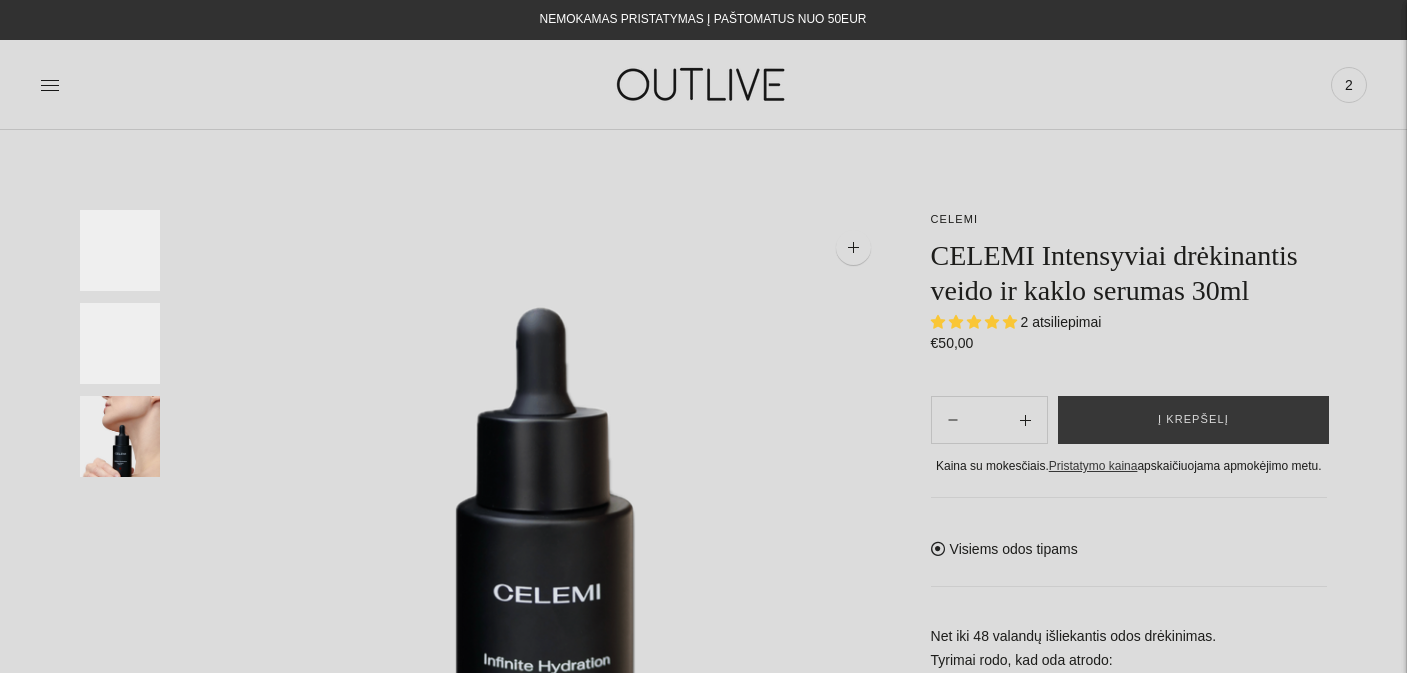 scroll, scrollTop: 0, scrollLeft: 0, axis: both 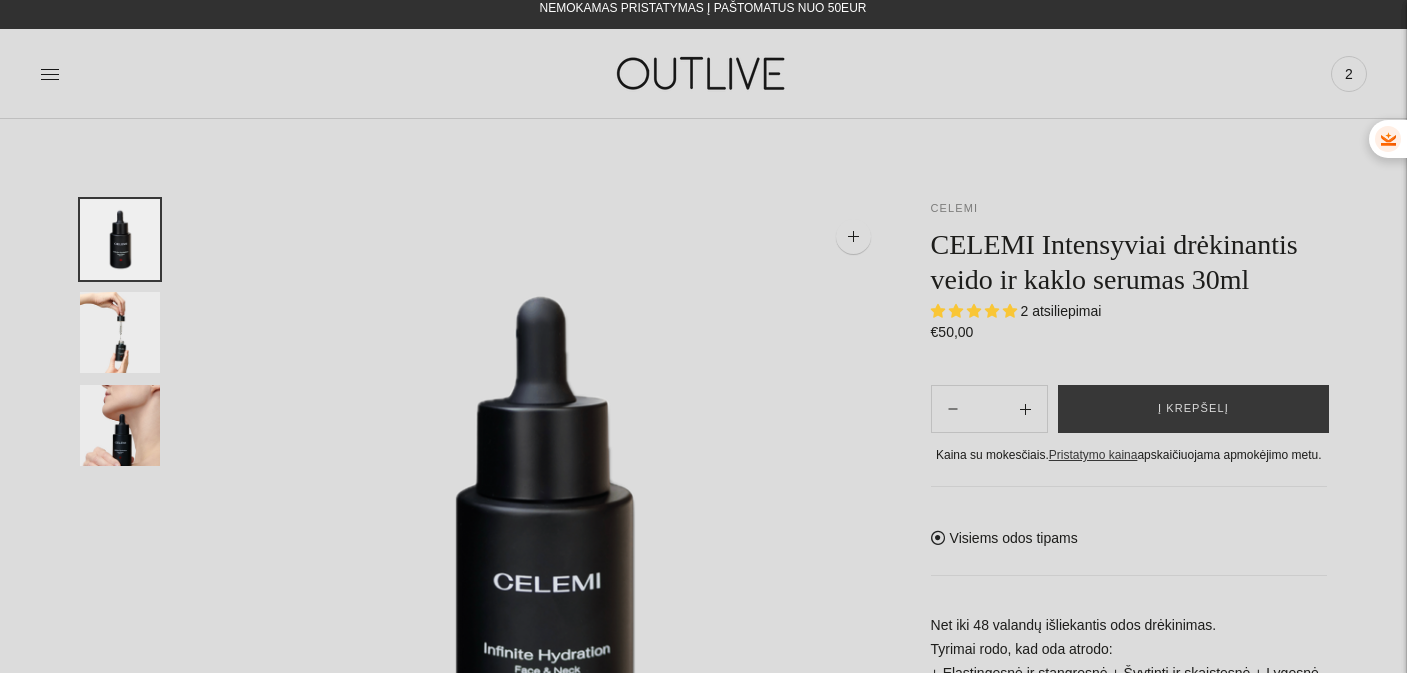 click on "CELEMI" at bounding box center (955, 208) 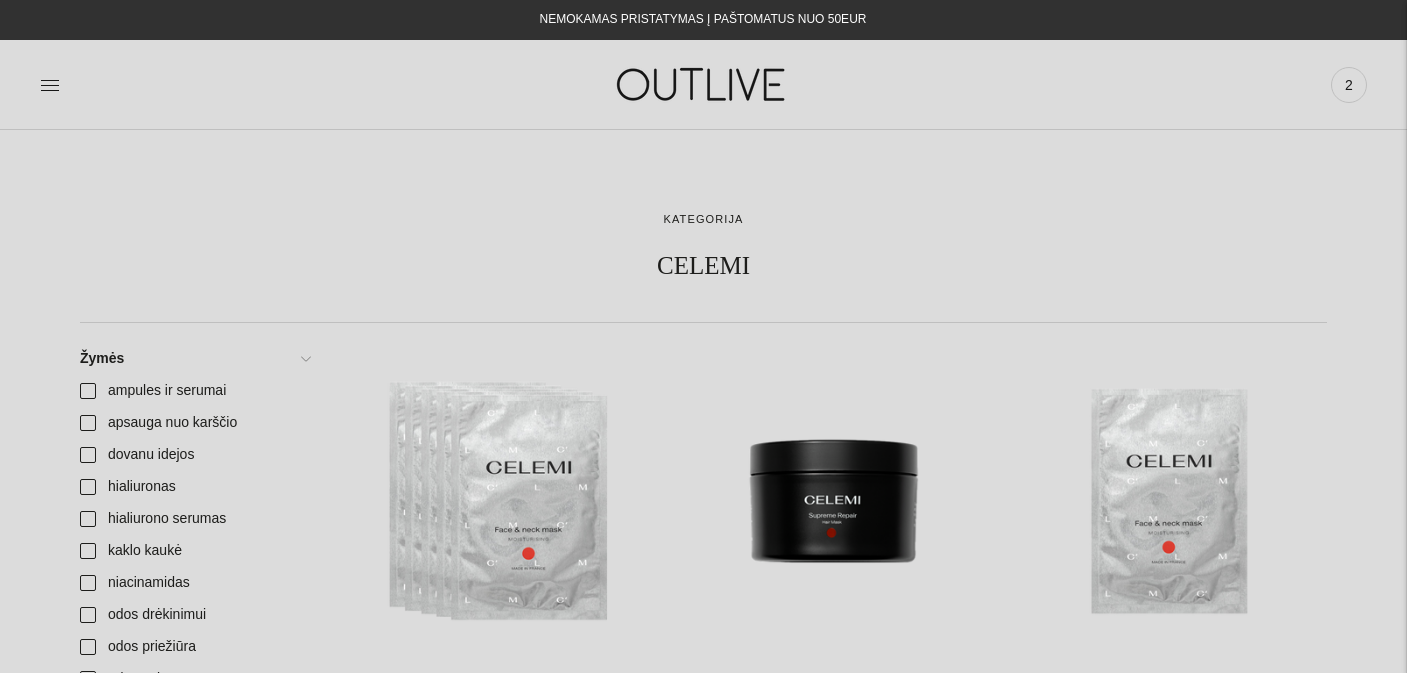 scroll, scrollTop: 0, scrollLeft: 0, axis: both 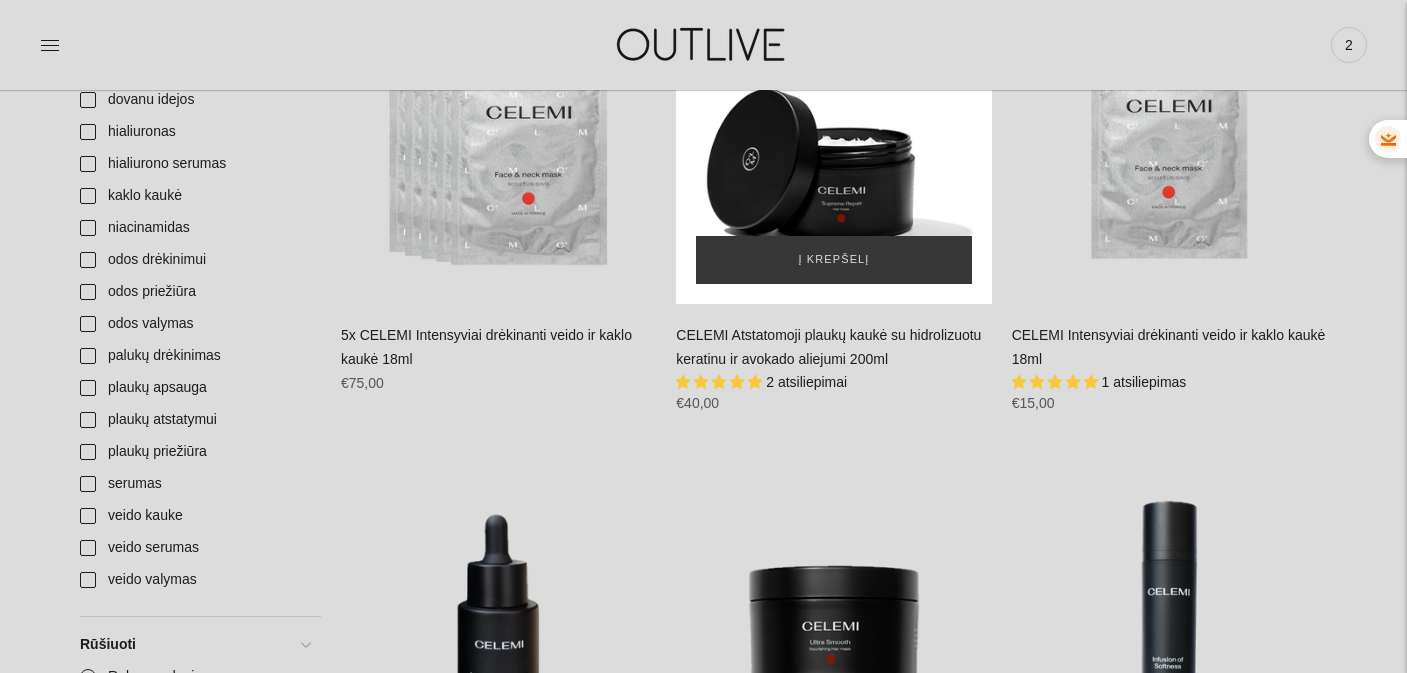 click at bounding box center [833, 145] 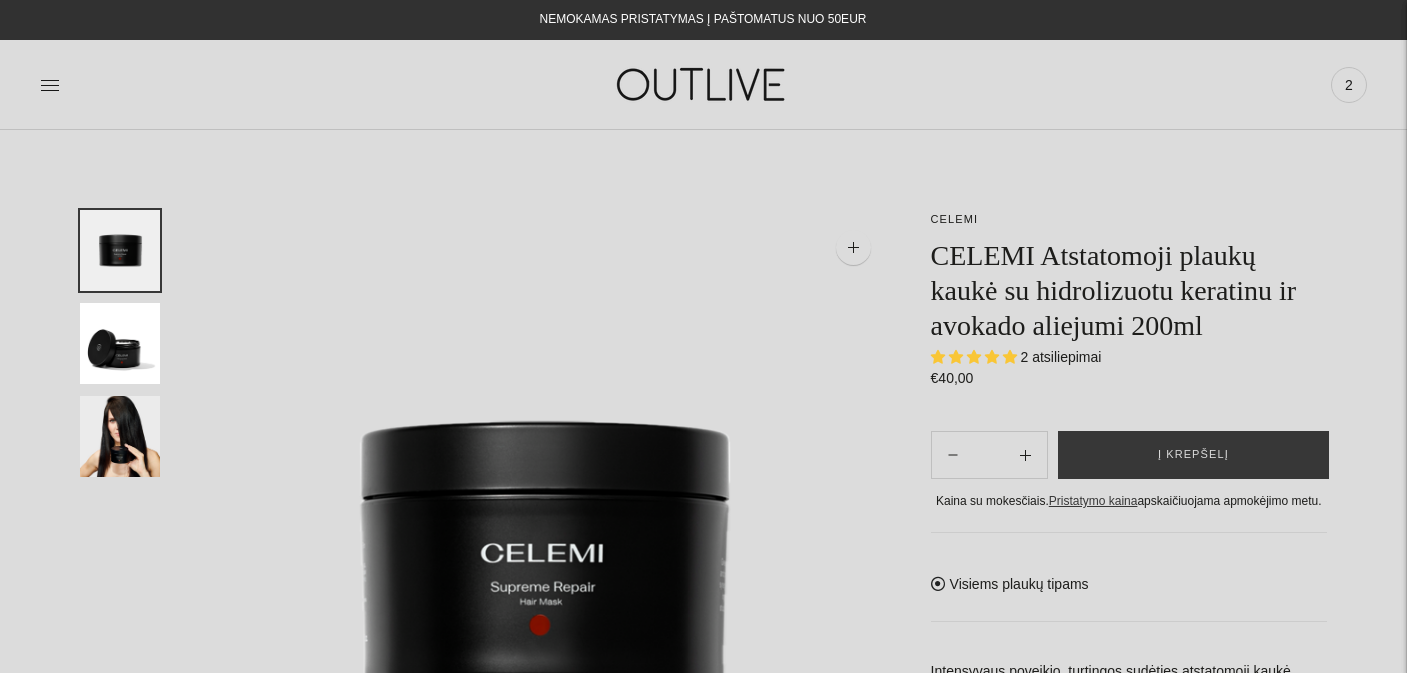scroll, scrollTop: 0, scrollLeft: 0, axis: both 